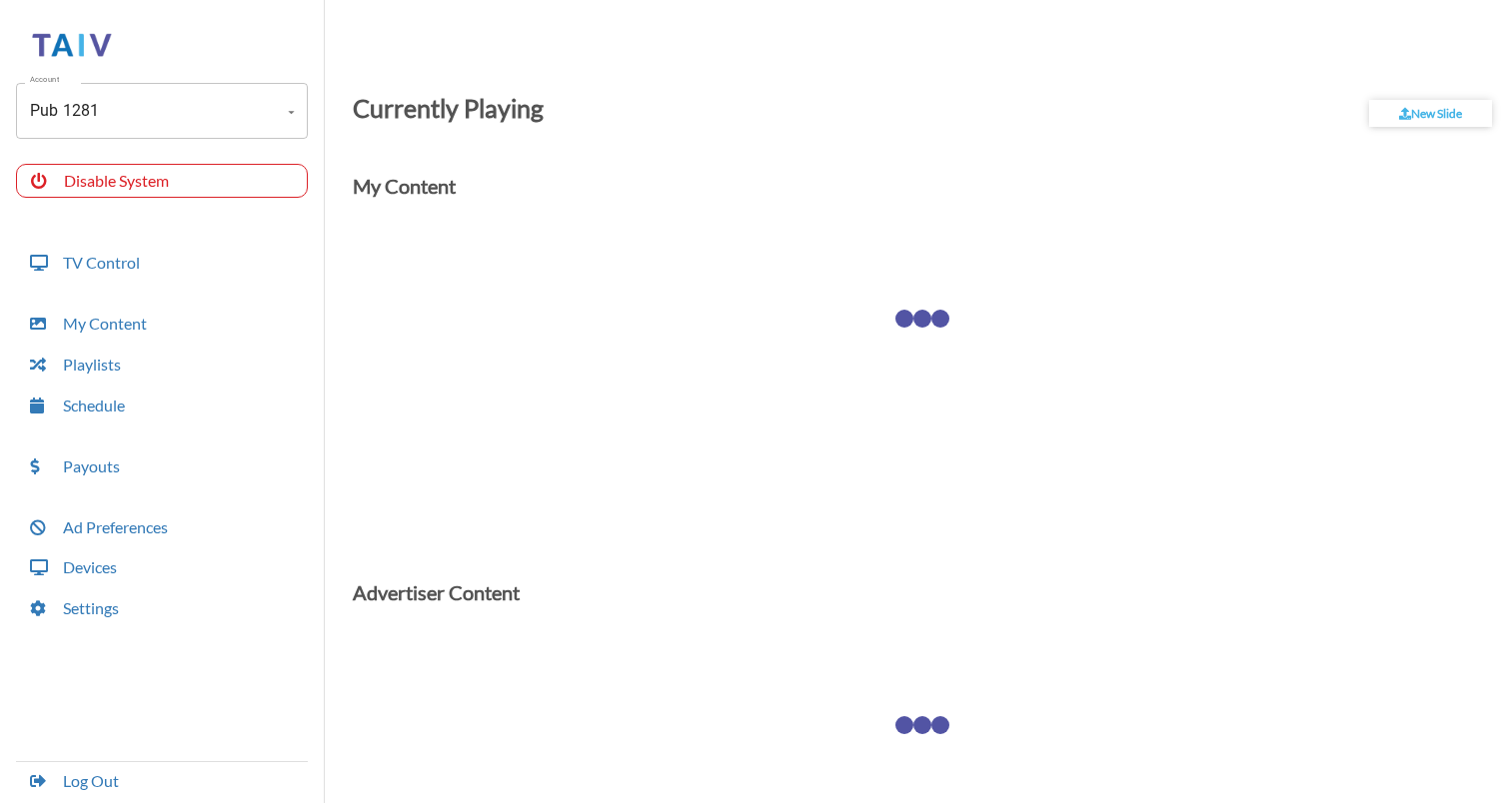 scroll, scrollTop: 0, scrollLeft: 0, axis: both 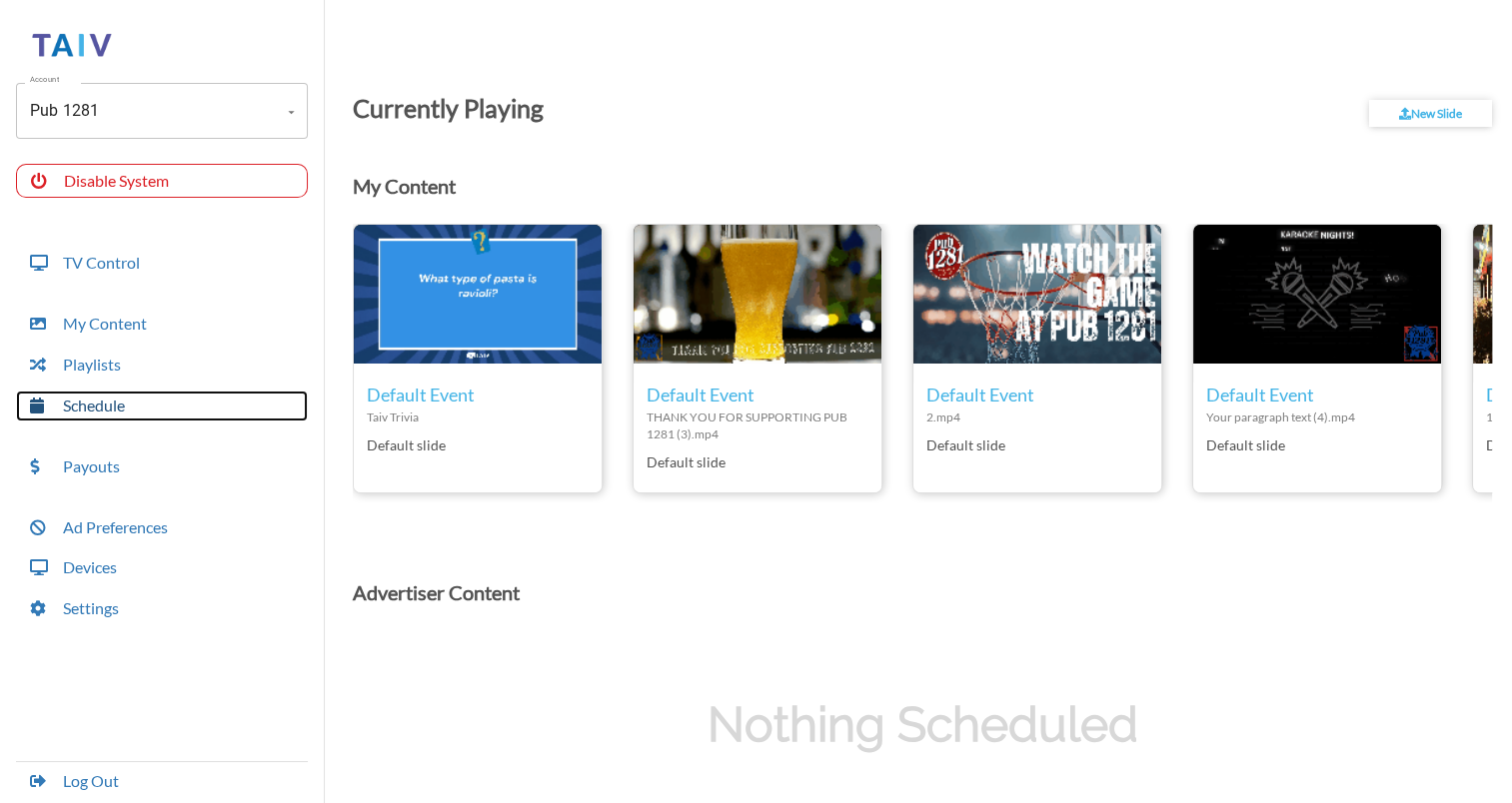 click on "Schedule" at bounding box center (162, 405) 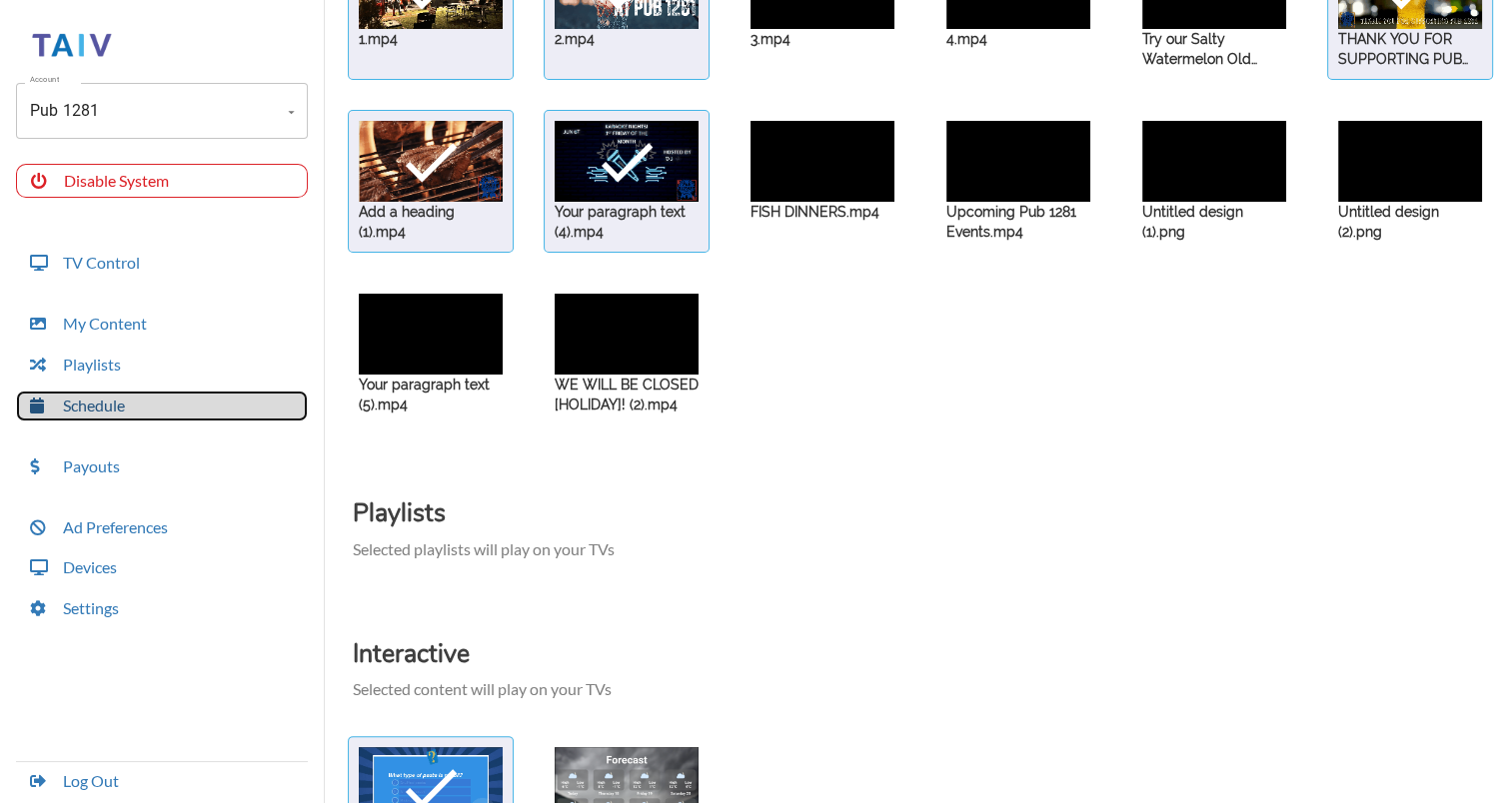 scroll, scrollTop: 449, scrollLeft: 0, axis: vertical 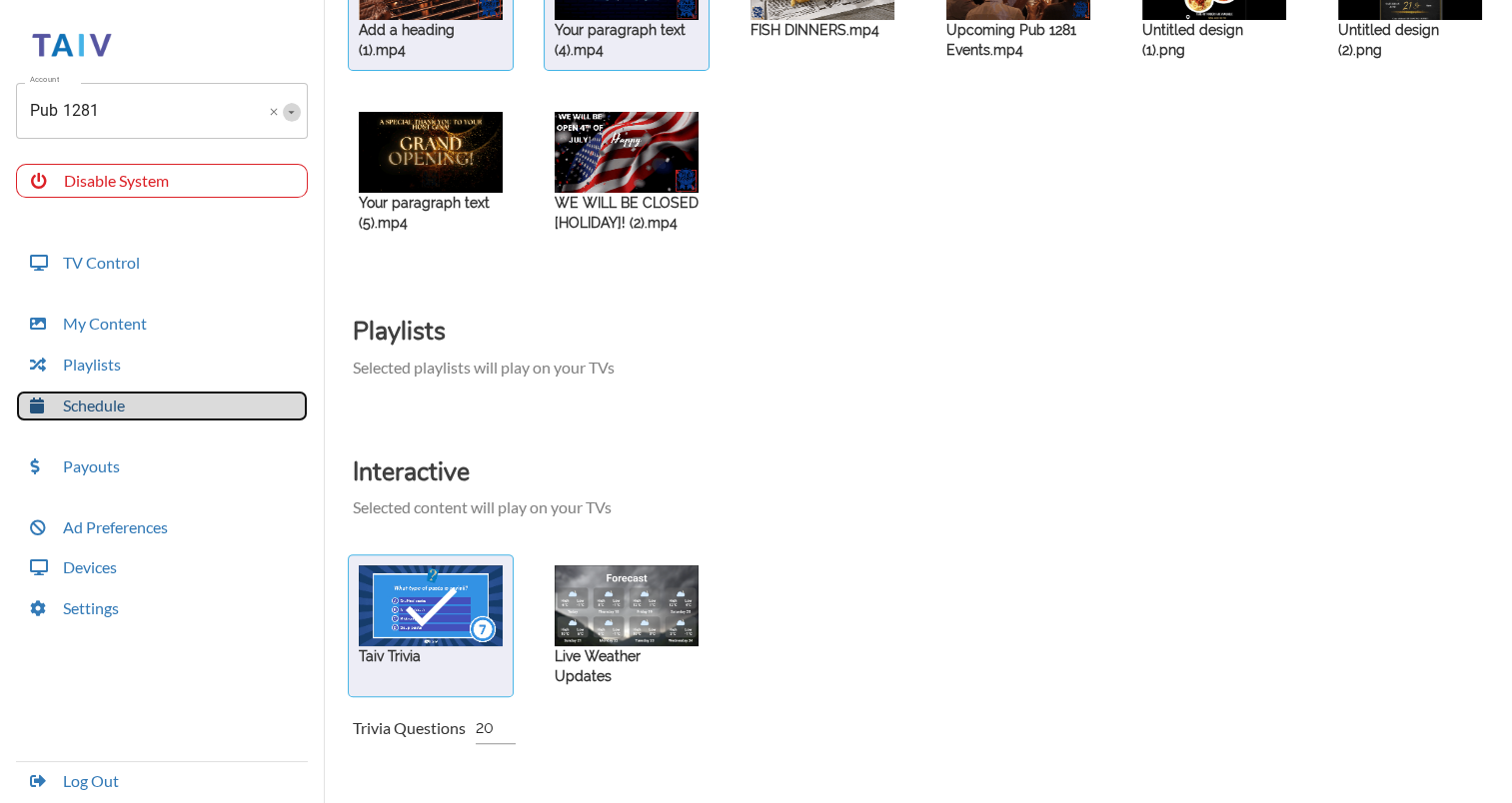 click at bounding box center [291, 112] 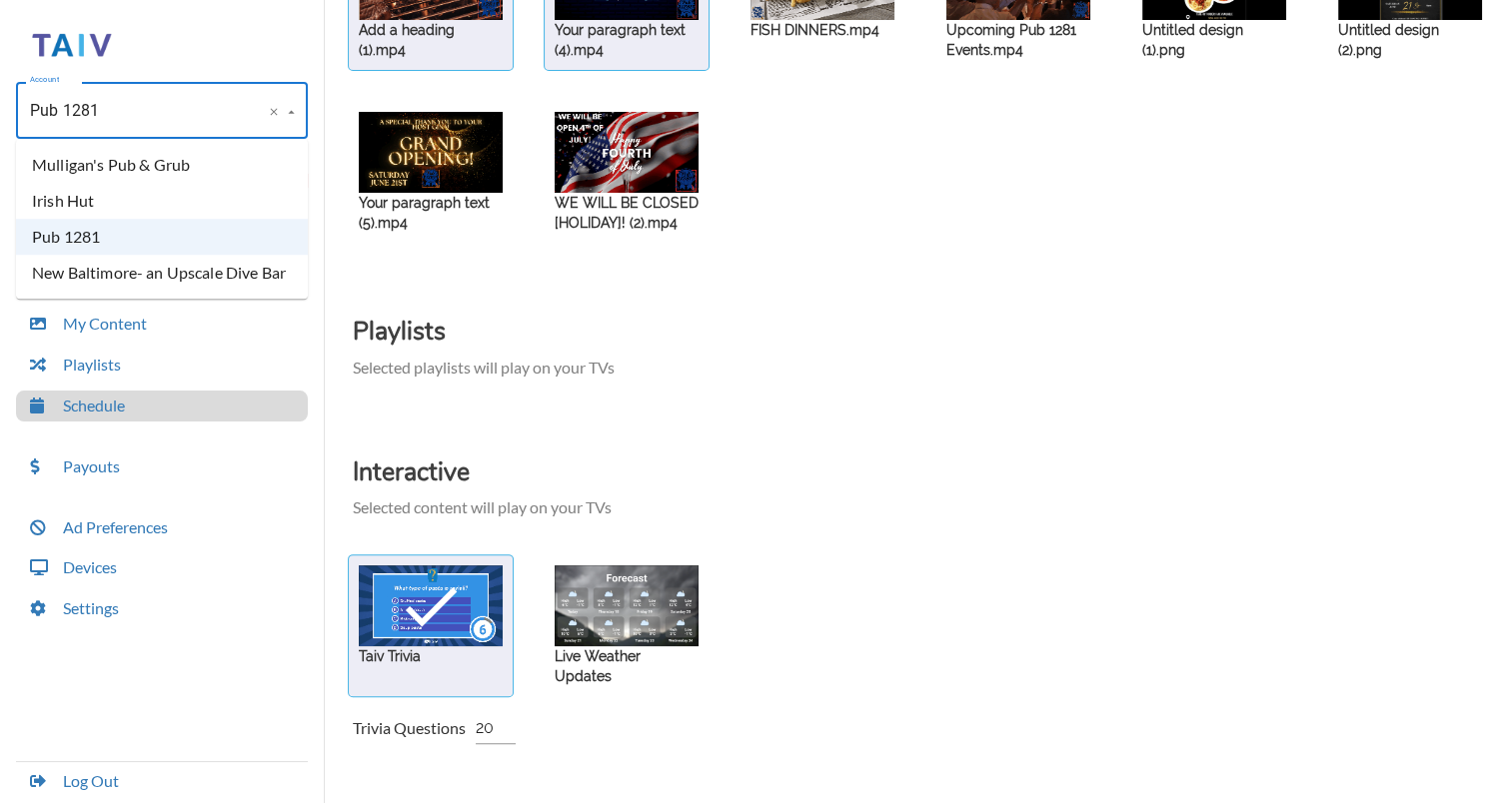 click on "Irish Hut" at bounding box center (162, 201) 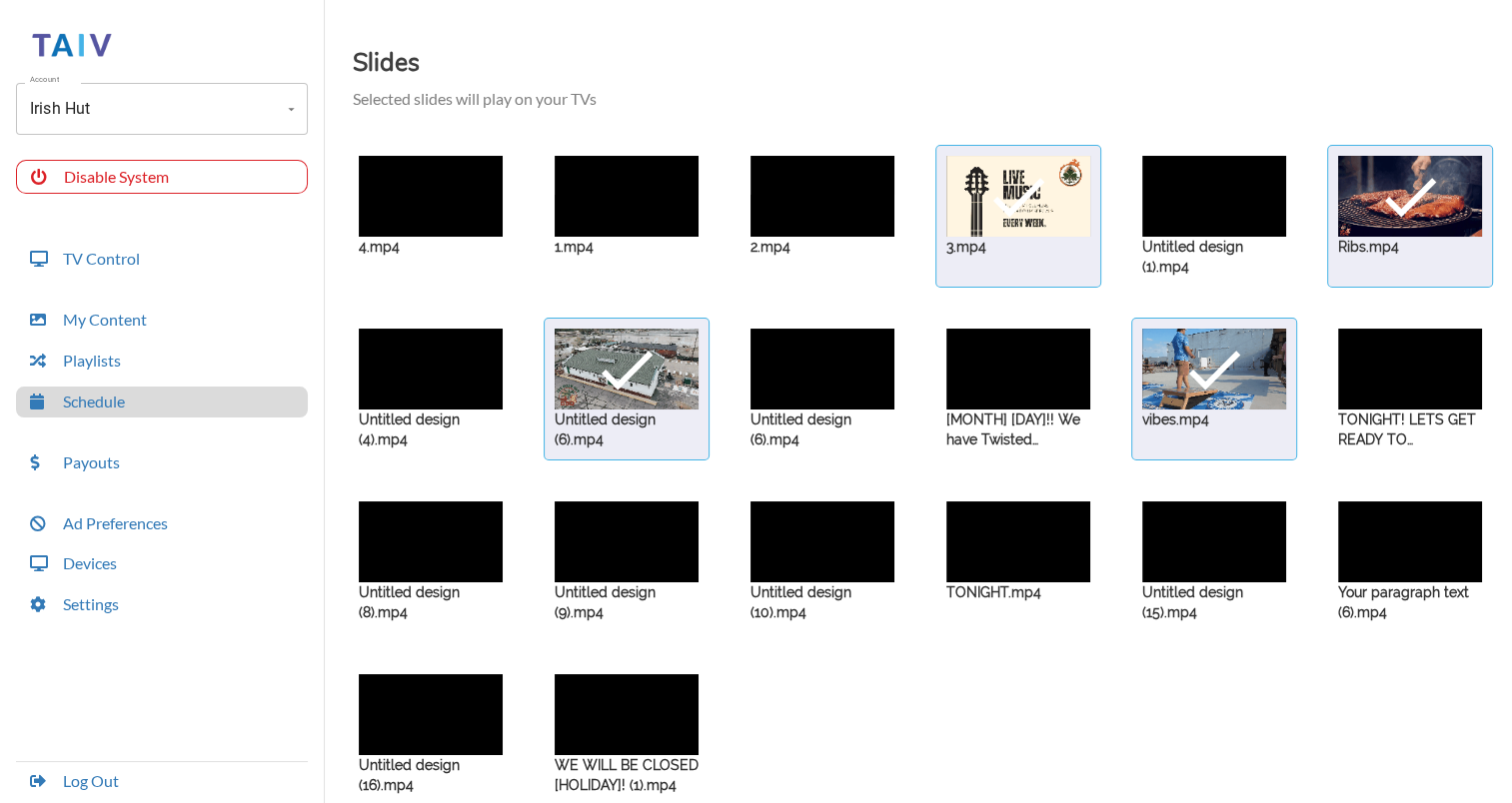 scroll, scrollTop: 62, scrollLeft: 0, axis: vertical 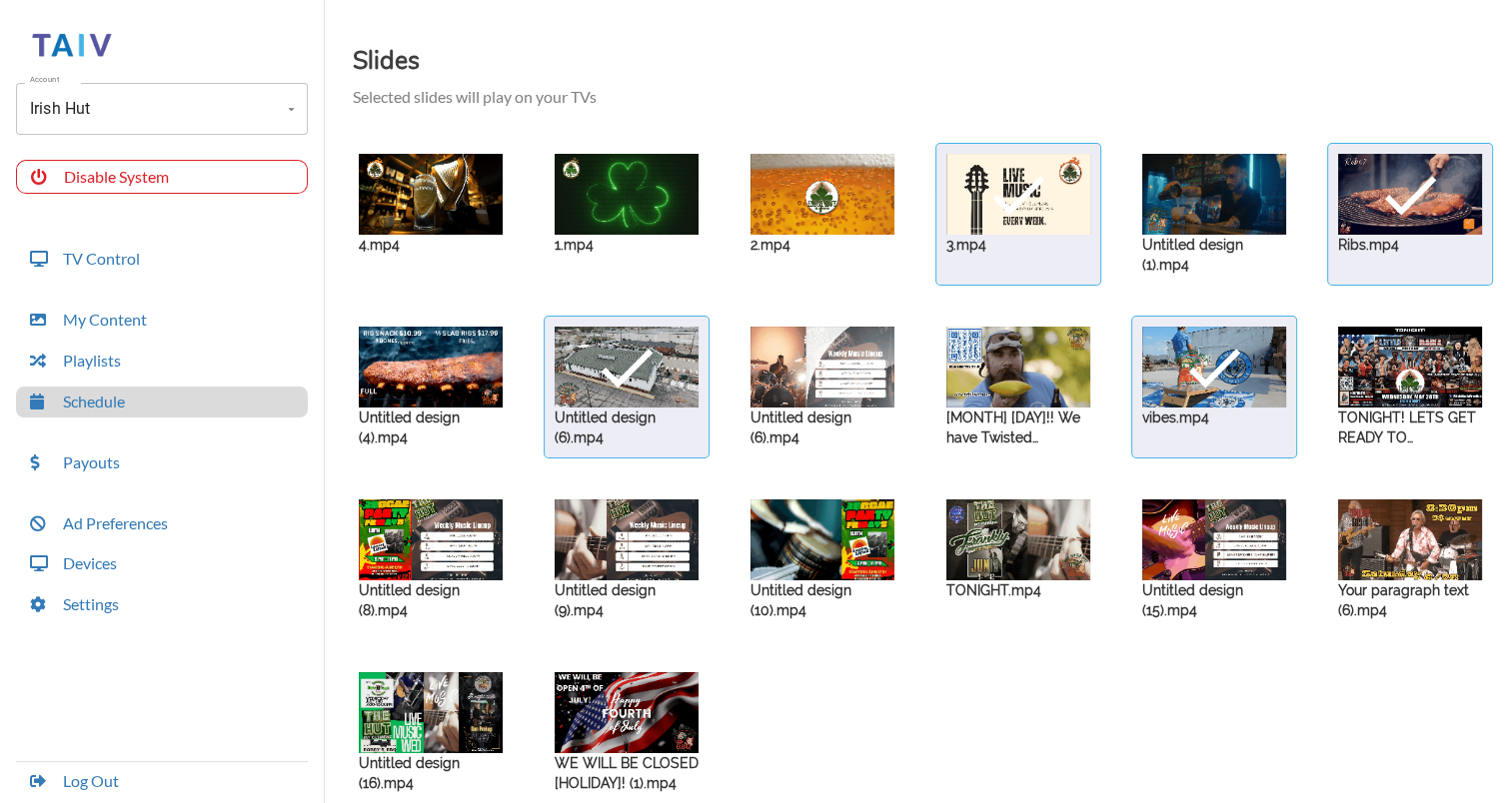 click at bounding box center (431, 194) 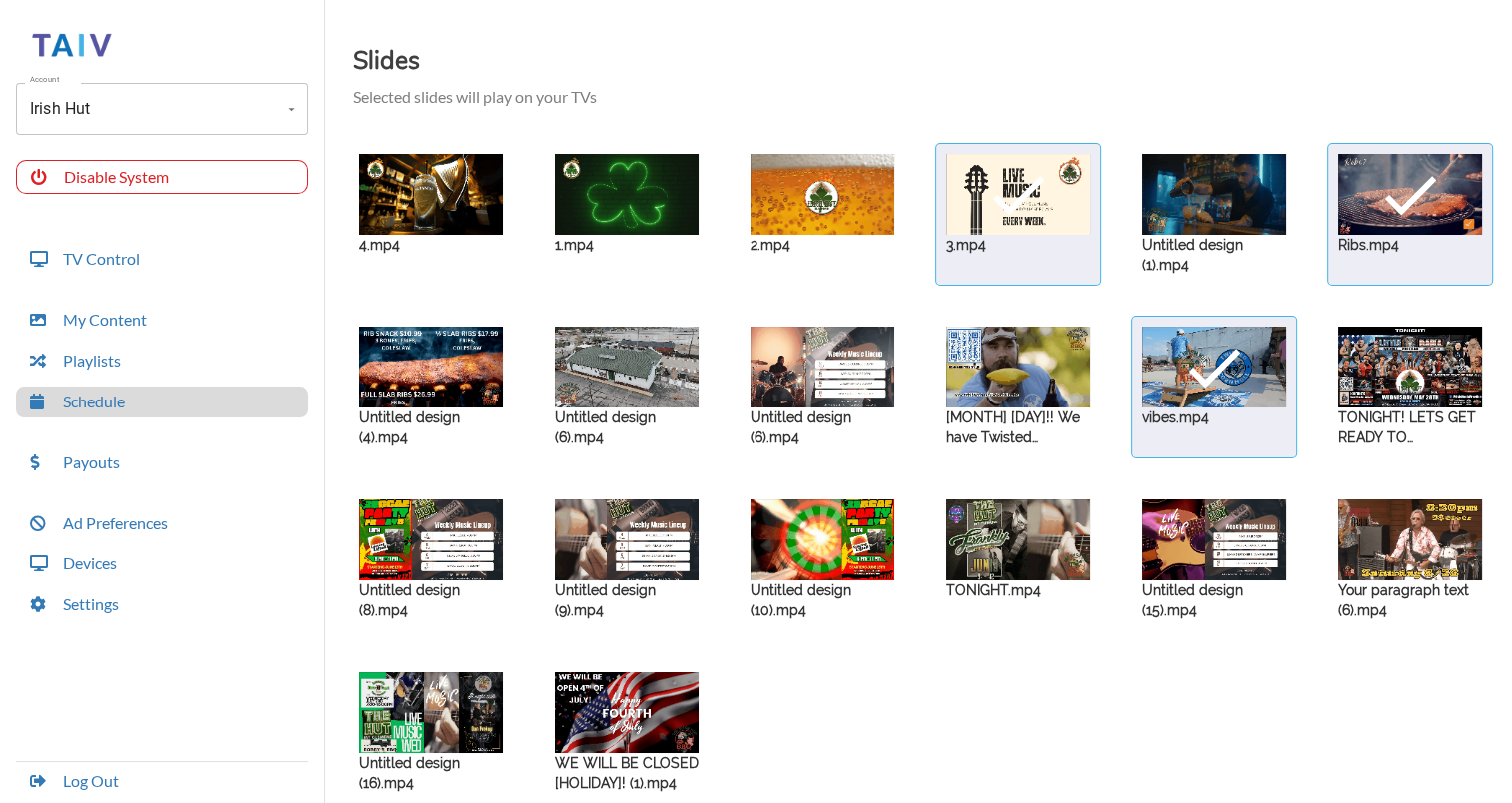 scroll, scrollTop: 0, scrollLeft: 0, axis: both 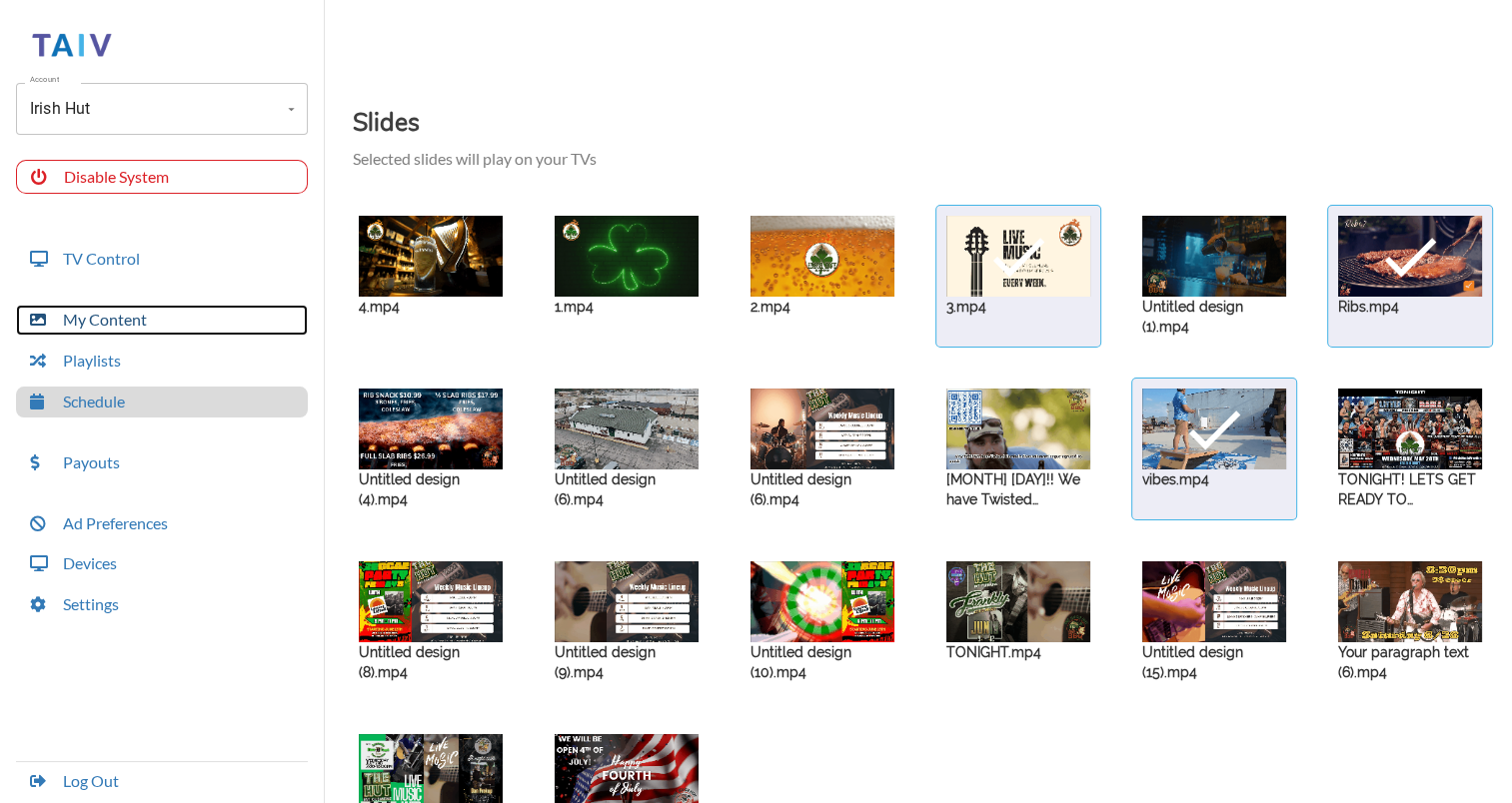 click on "My Content" at bounding box center [162, 320] 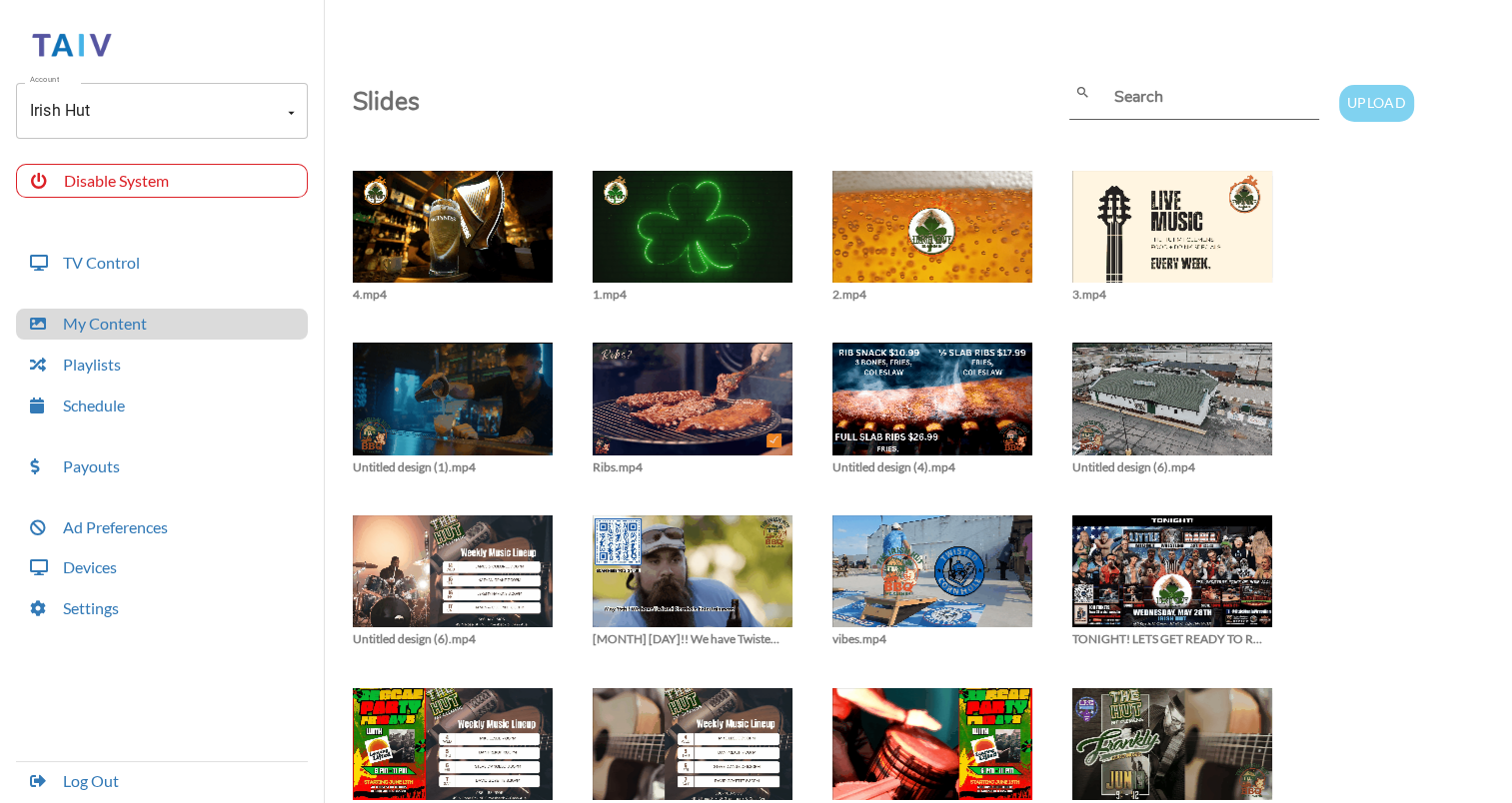 click on "Upload" at bounding box center [1376, 103] 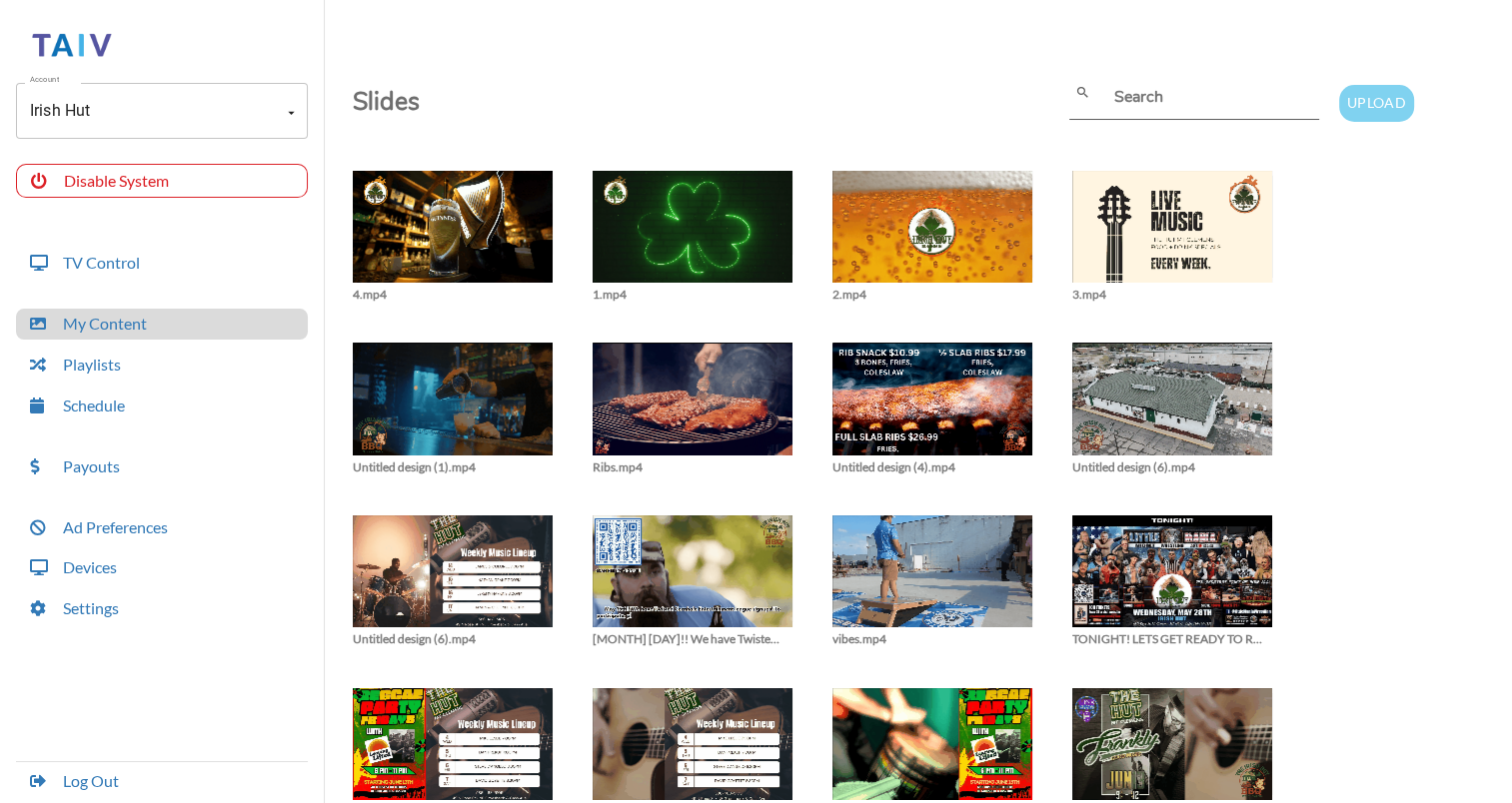 type on "C:\fakepath\vibs.mp4" 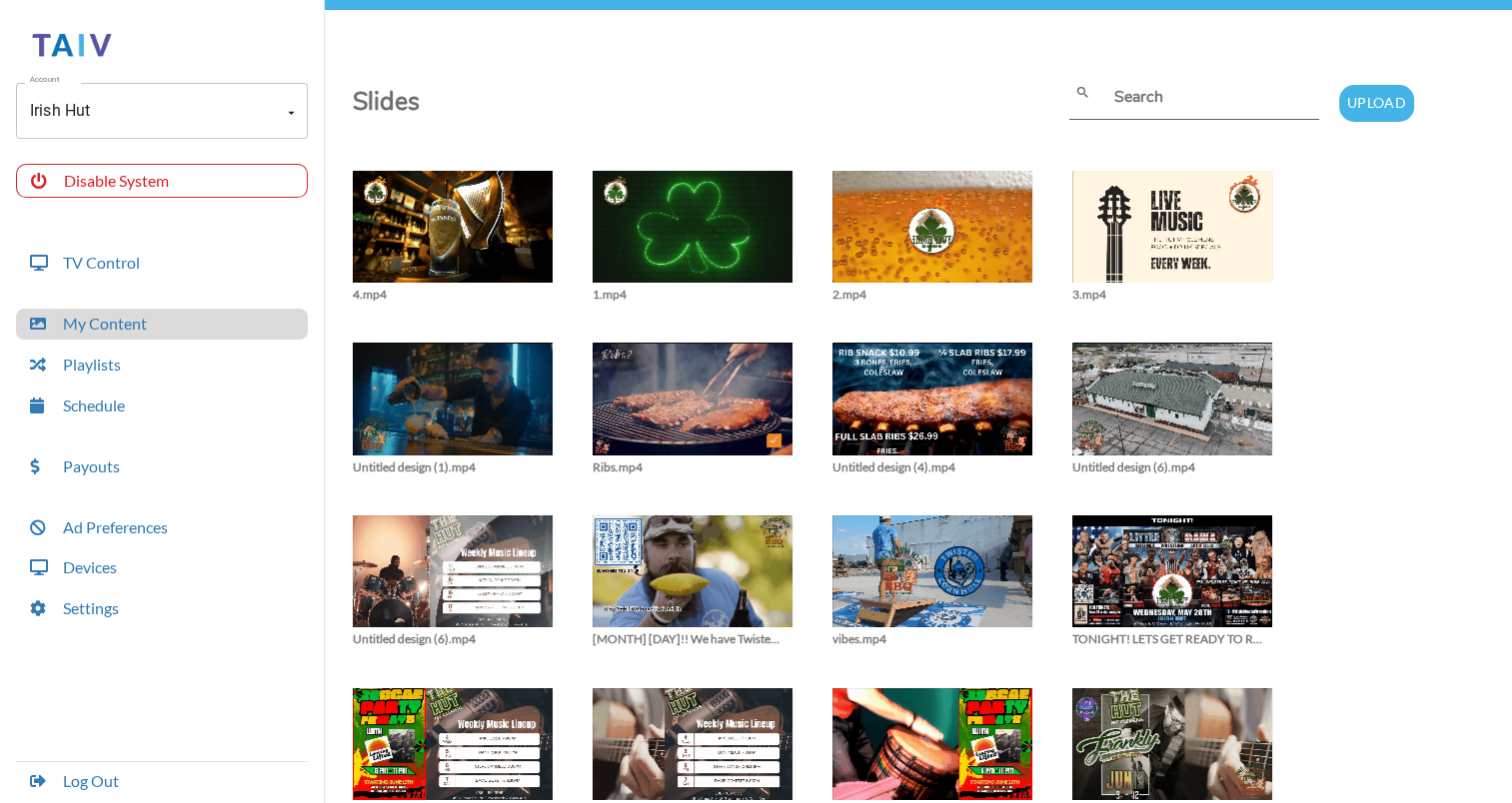click on "My Content Playlists Schedule" at bounding box center (162, 365) 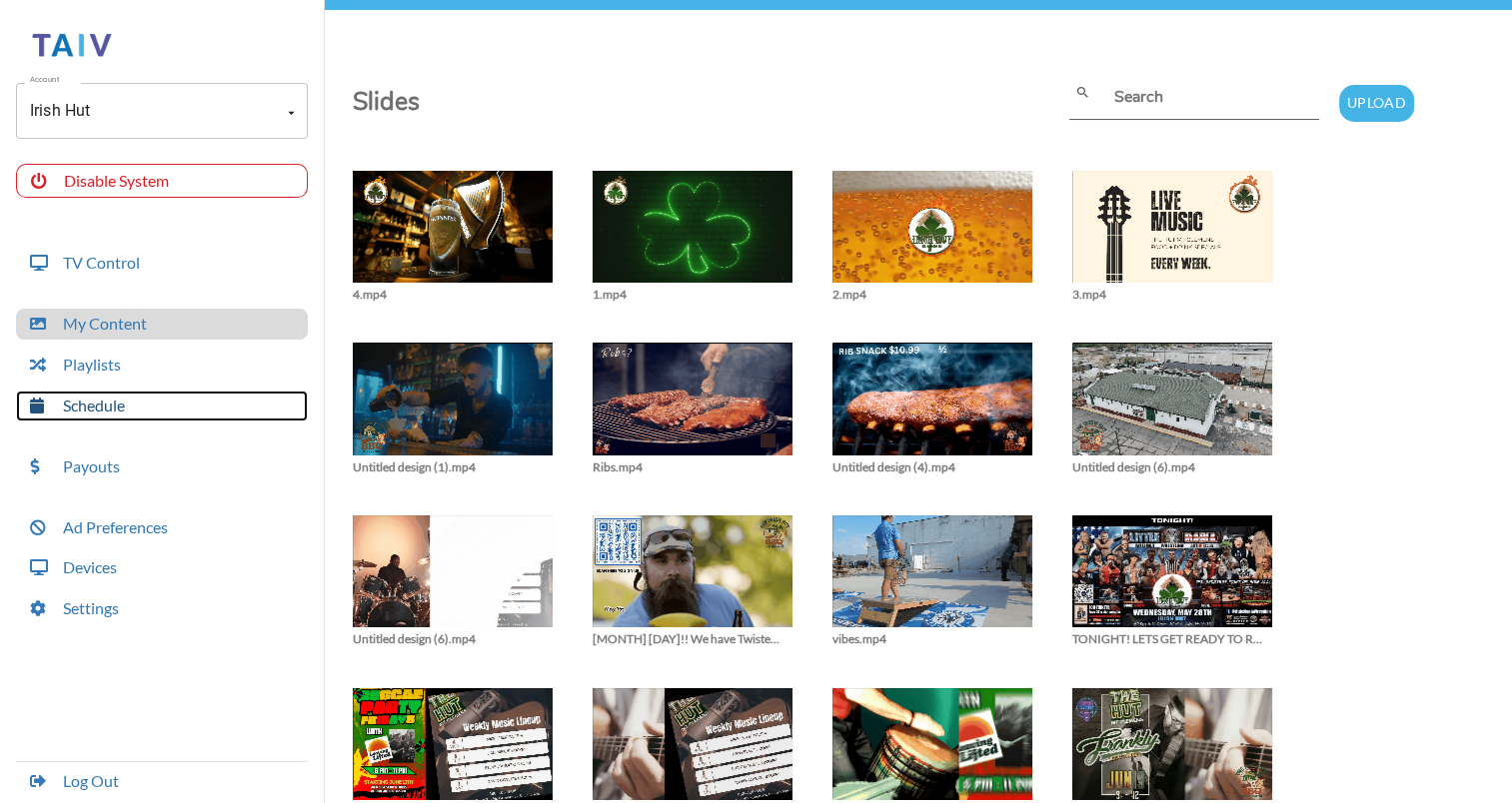click on "Schedule" at bounding box center [162, 405] 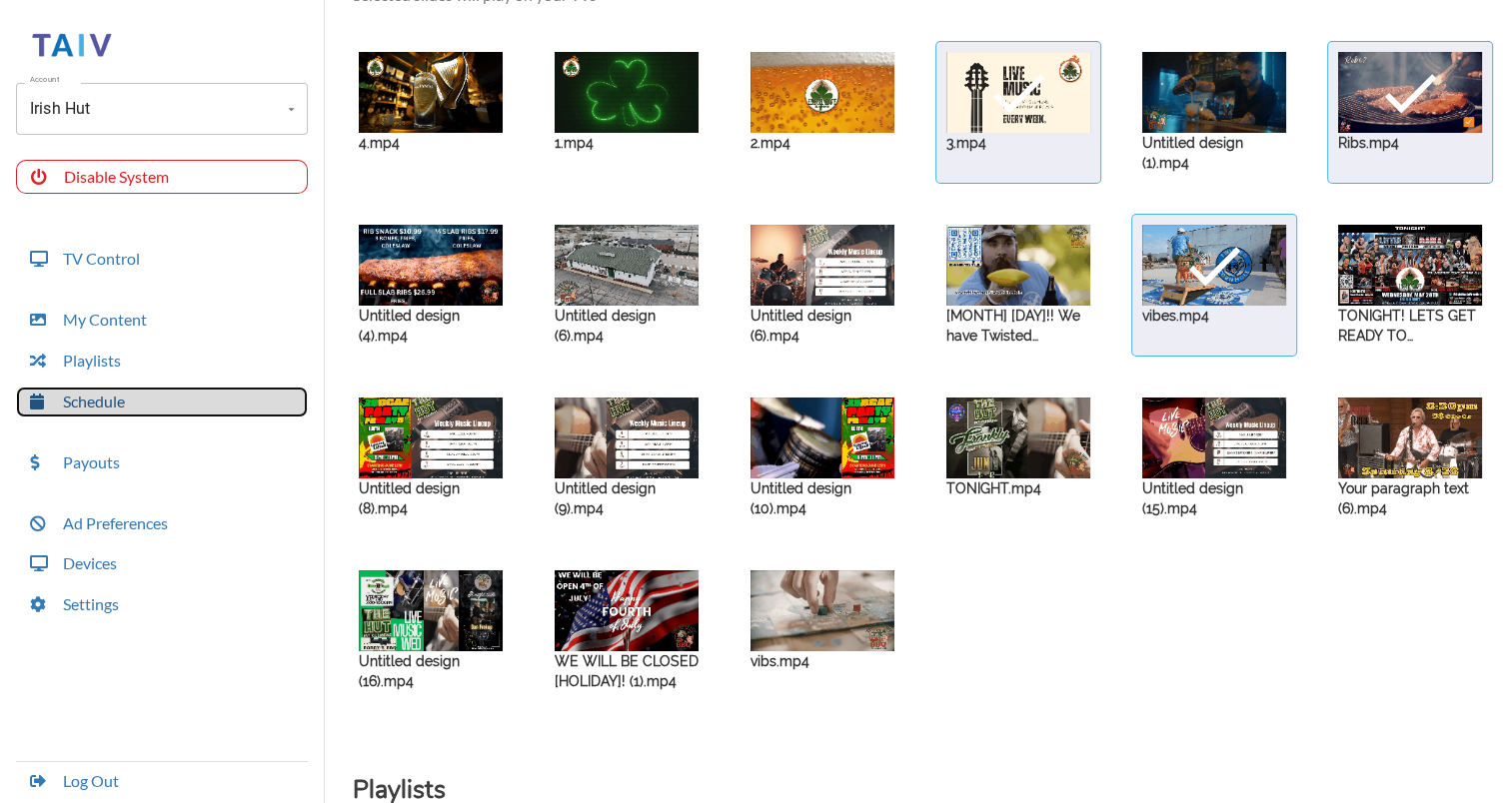 scroll, scrollTop: 168, scrollLeft: 0, axis: vertical 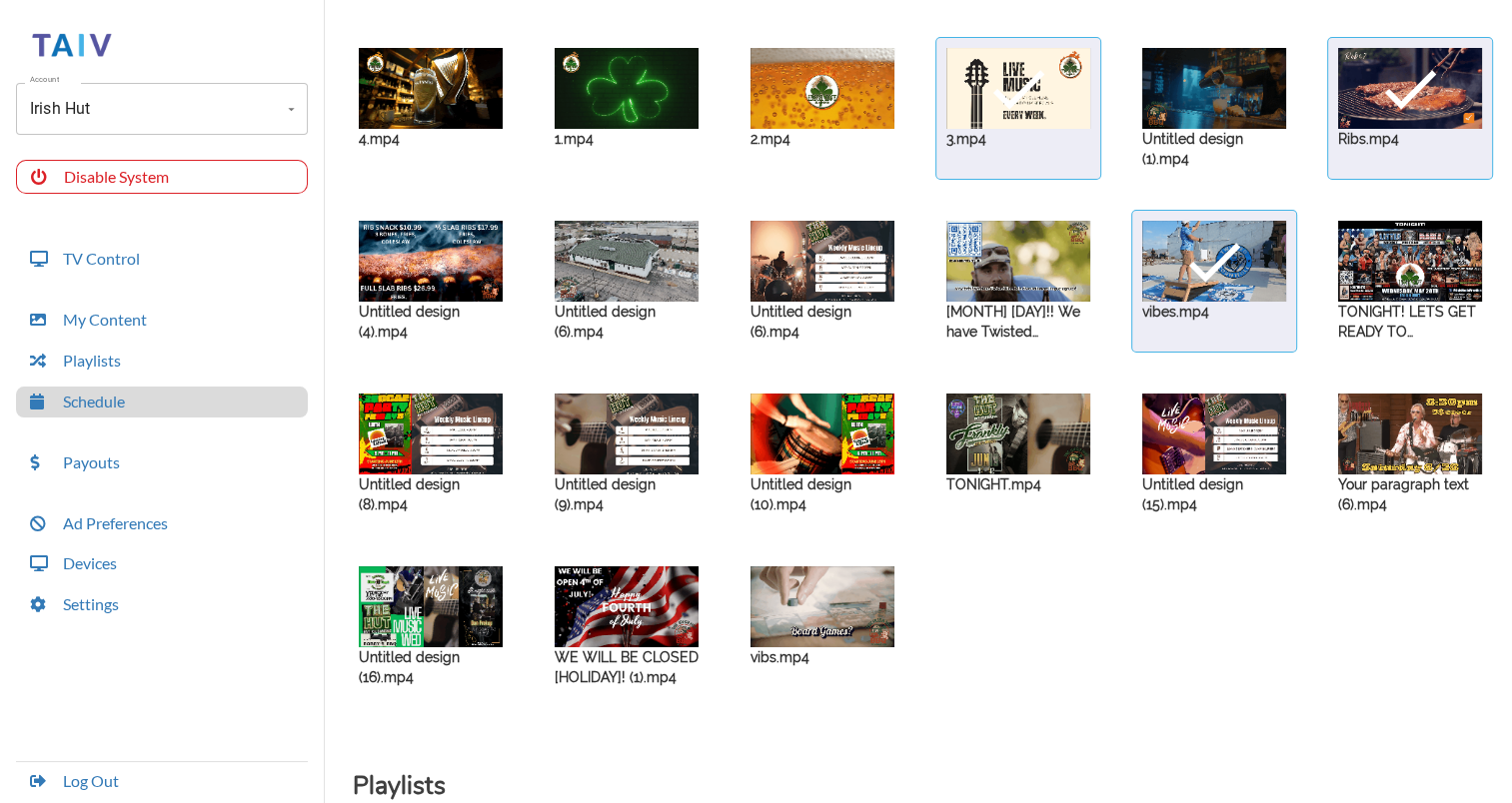 click at bounding box center [431, 88] 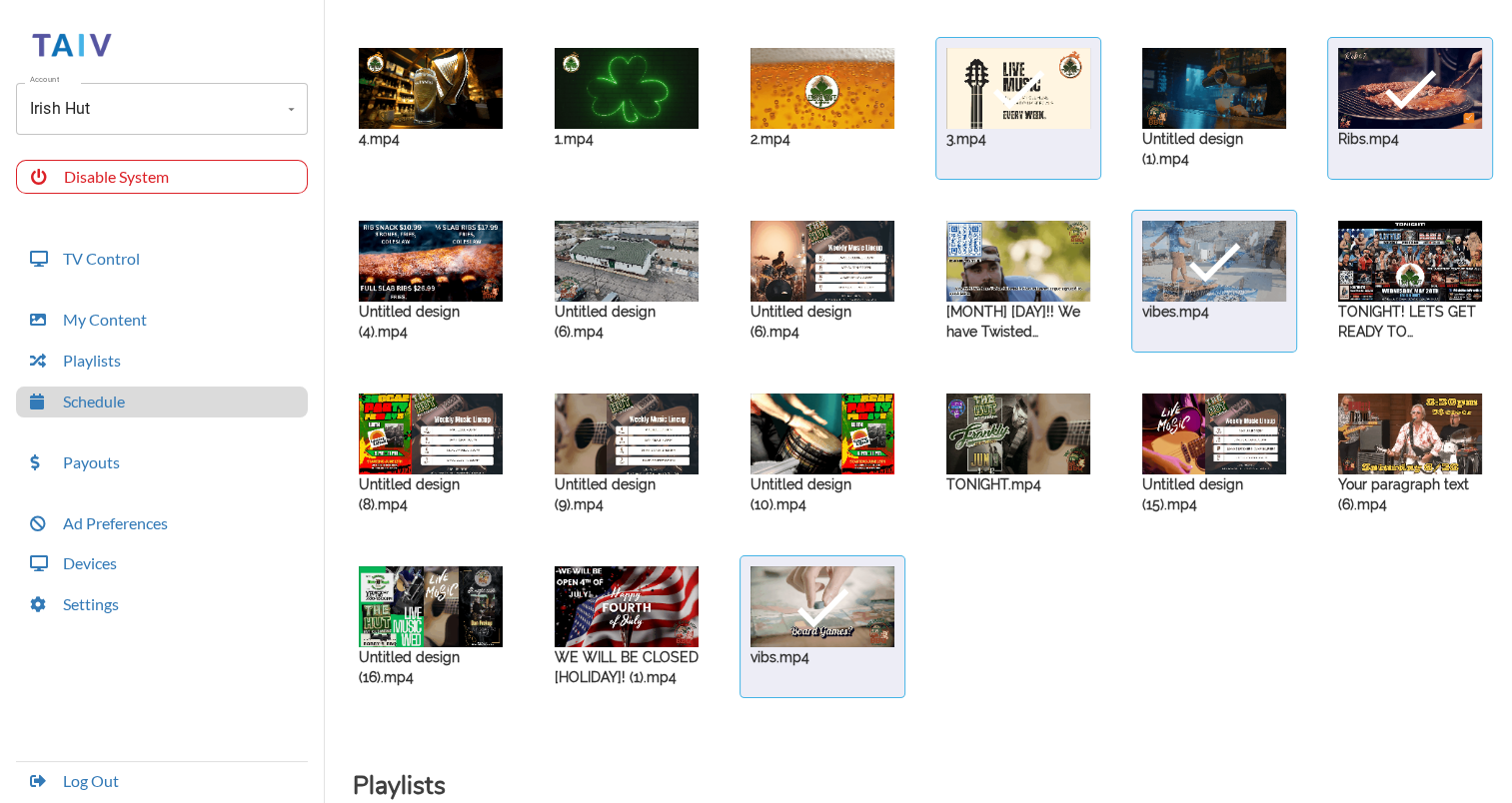 scroll, scrollTop: 0, scrollLeft: 0, axis: both 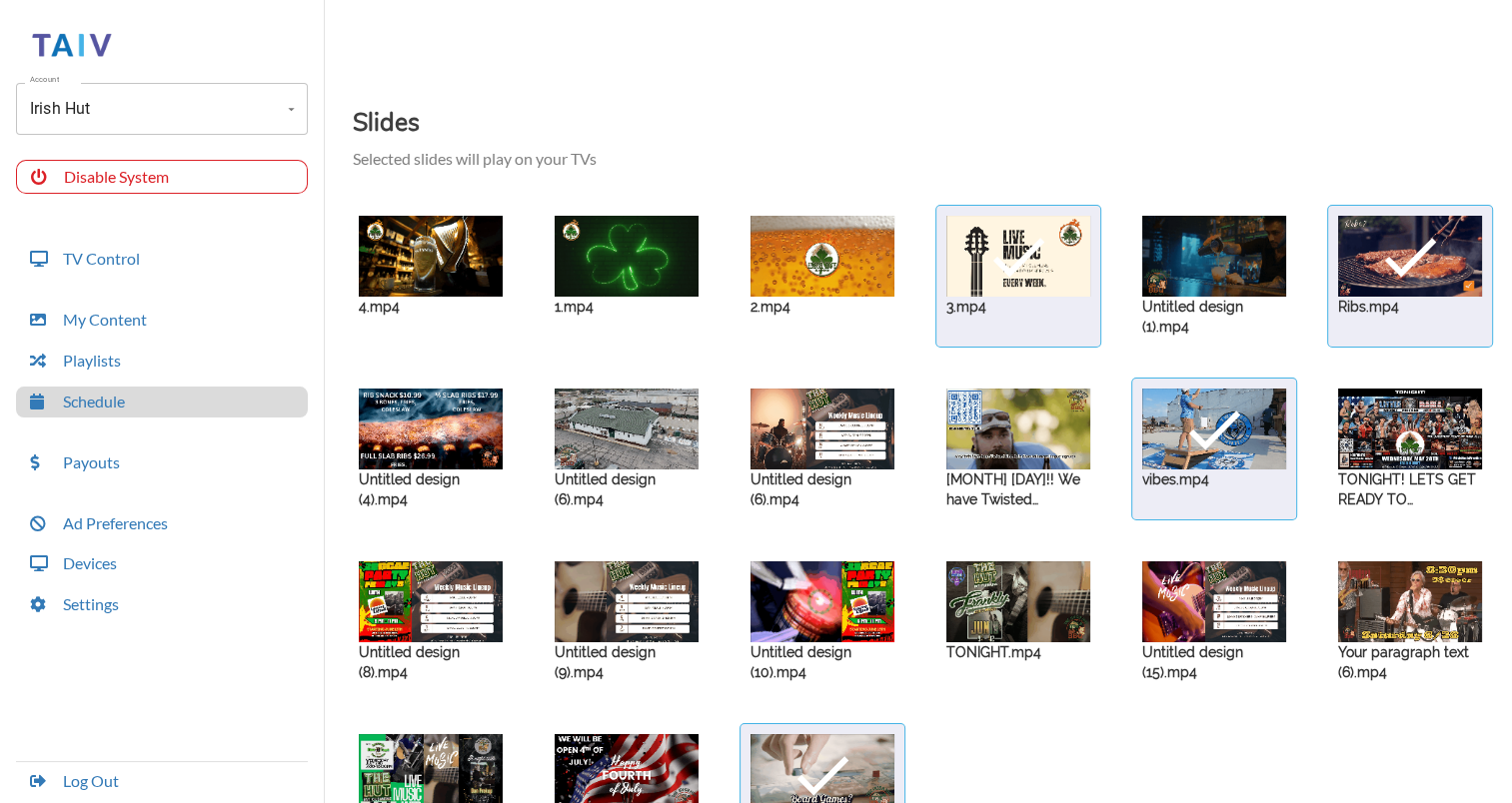 click at bounding box center [431, 256] 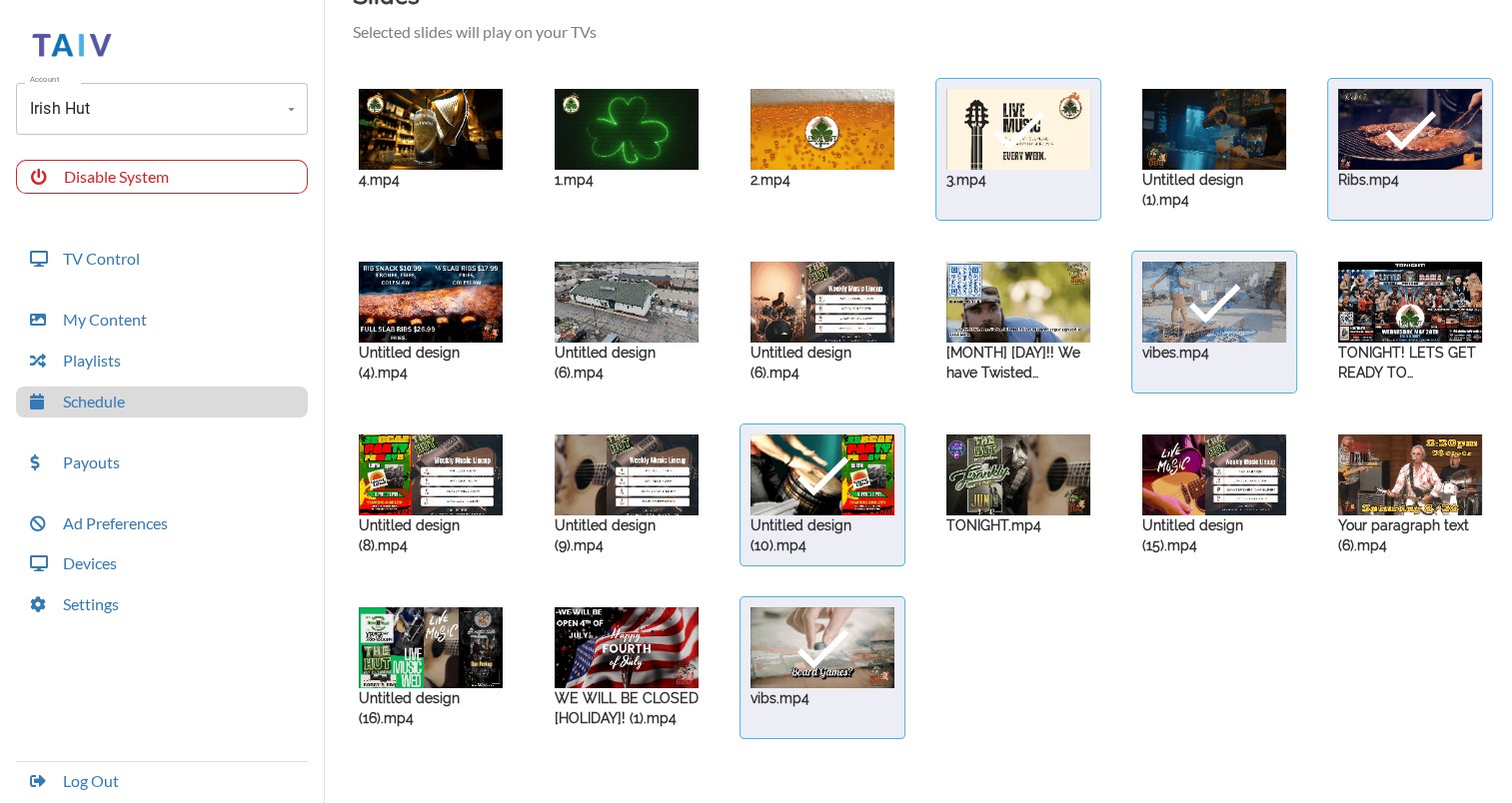 scroll, scrollTop: 128, scrollLeft: 0, axis: vertical 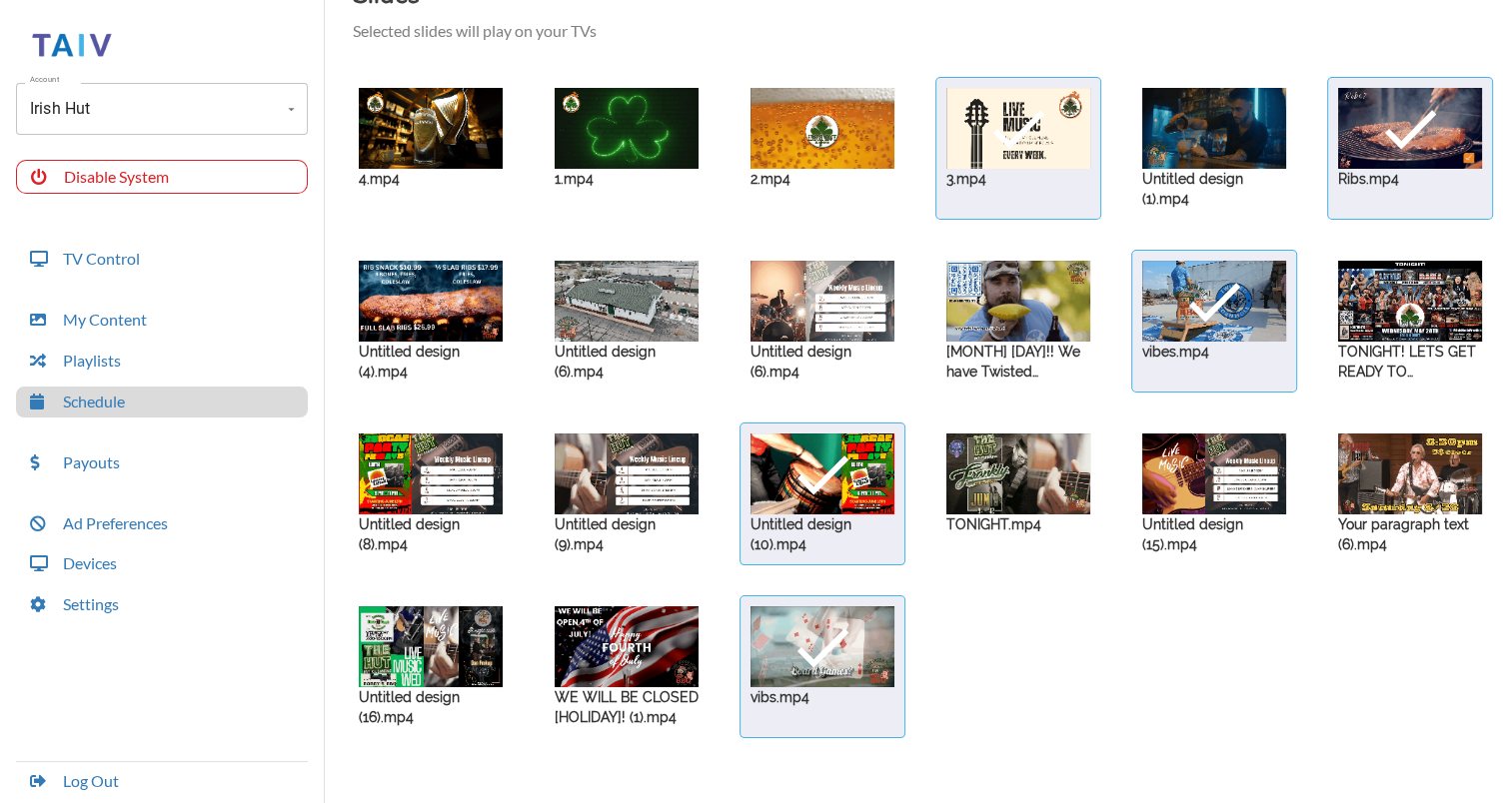 click on "4.mp4 1.mp4 2.mp4 check 3.mp4 Untitled design (1).mp4 check Ribs.mp4 Untitled design (4).mp4 Untitled design (6).mp4 Untitled design (6).mp4 [MONTH] [DAY]!! We have Twisted .Cornhole Entertainment league signups! To participate, please register on Scoreholio or come in to get signed up. We look forward a great season of cornhole!!.mp4 check vibes.mp4 TONIGHT! LETS GET READY TO RUMBLE!!!!.mp4 Untitled design (8).mp4 Untitled design (9).mp4 check Untitled design (10).mp4 TONIGHT.mp4 Untitled design (15).mp4 Your paragraph text (6).mp4 Untitled design (16).mp4 WE WILL BE CLOSED [HOLIDAY]! (1).mp4 check vibs.mp4" at bounding box center [922, 407] 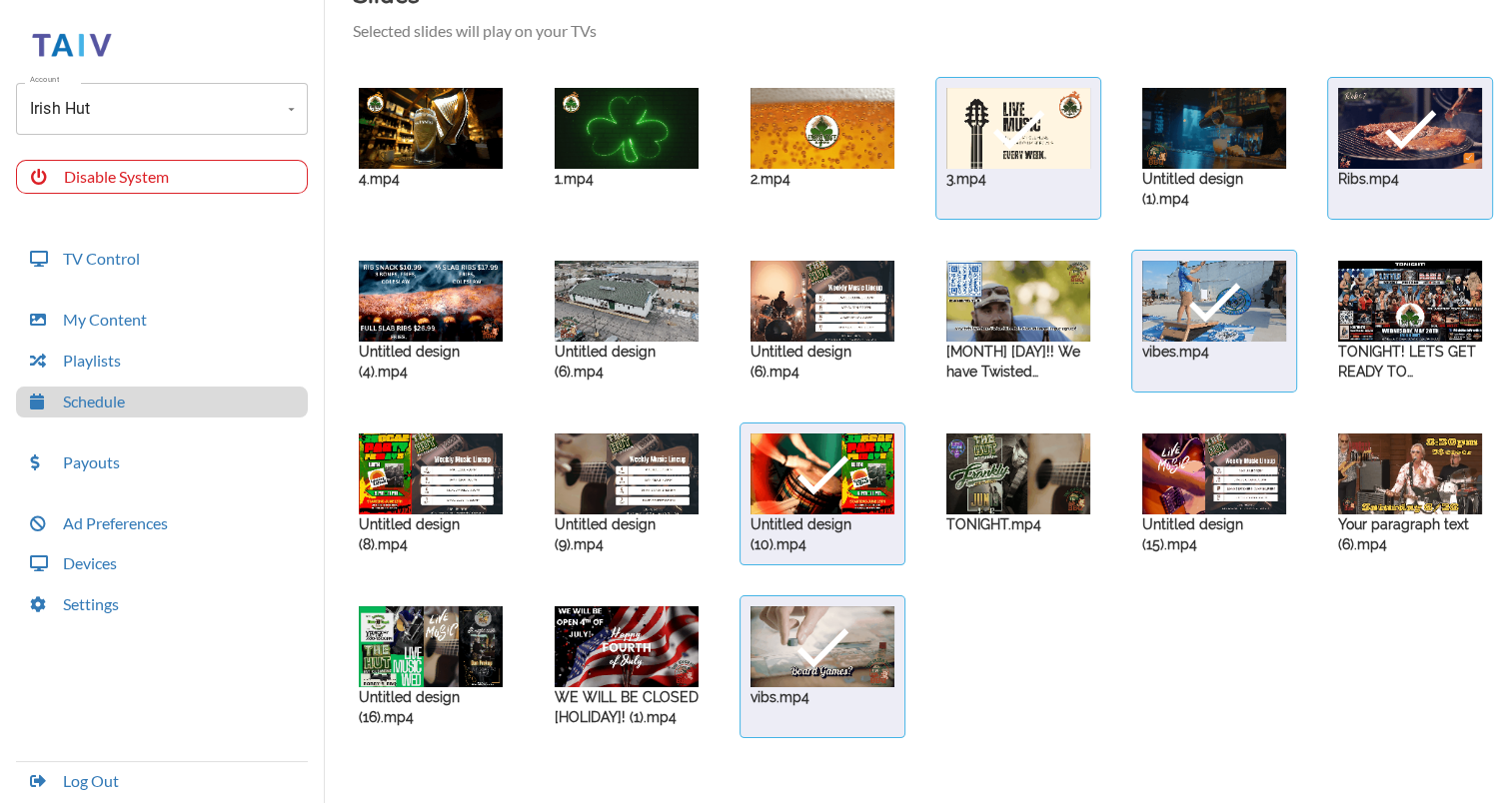click at bounding box center [431, 128] 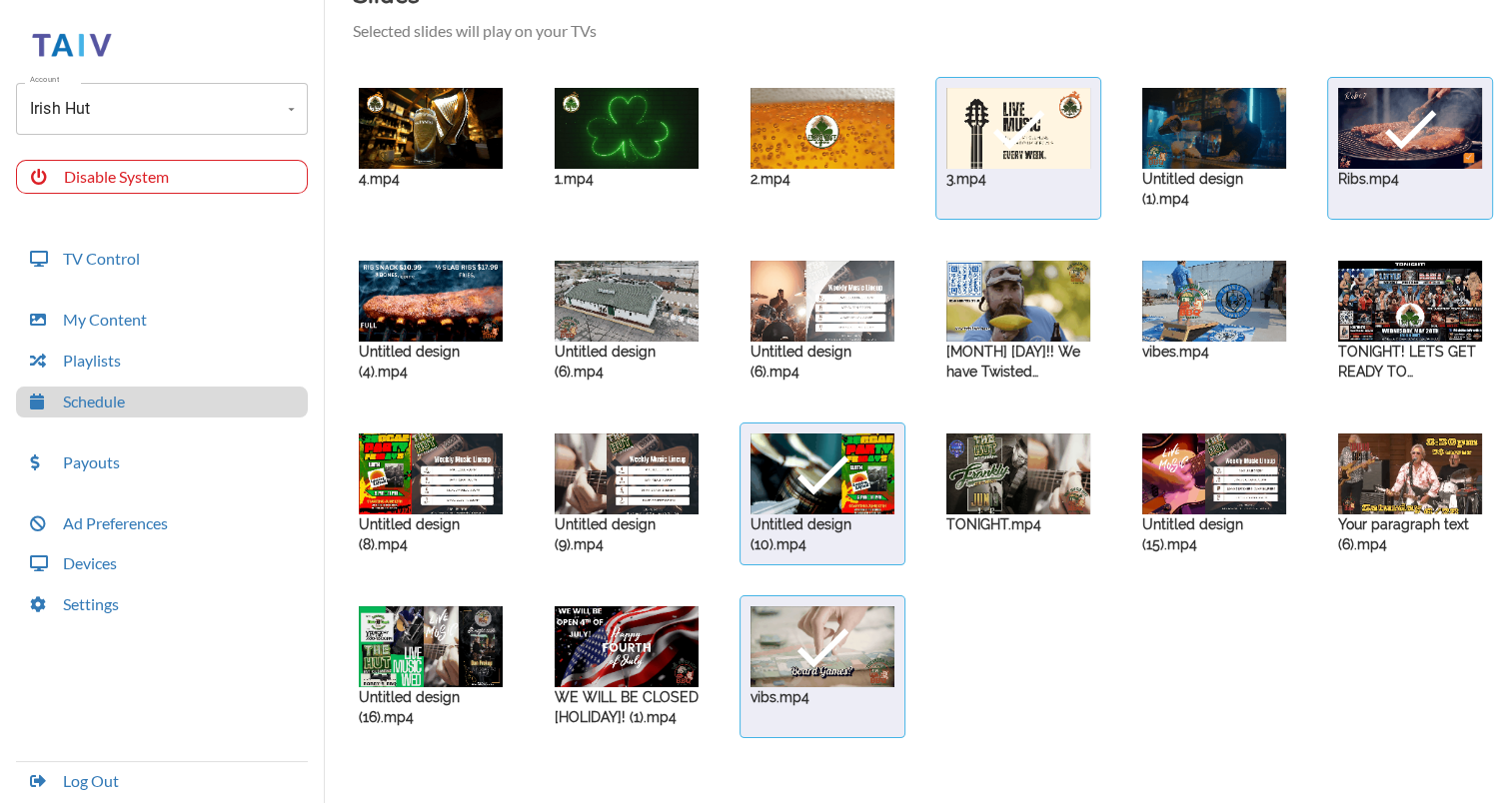 click at bounding box center [431, 128] 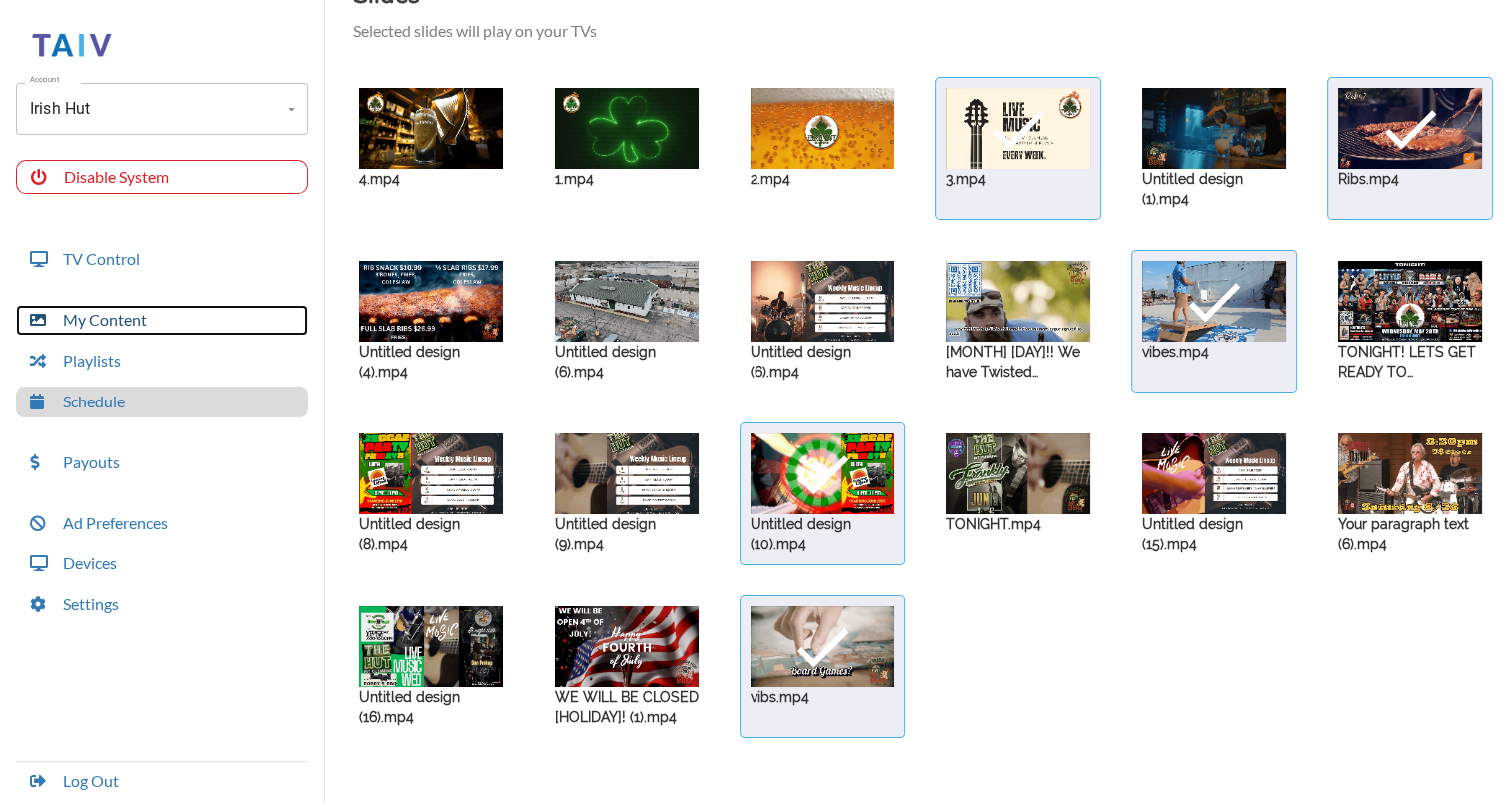 click on "My Content" at bounding box center (162, 320) 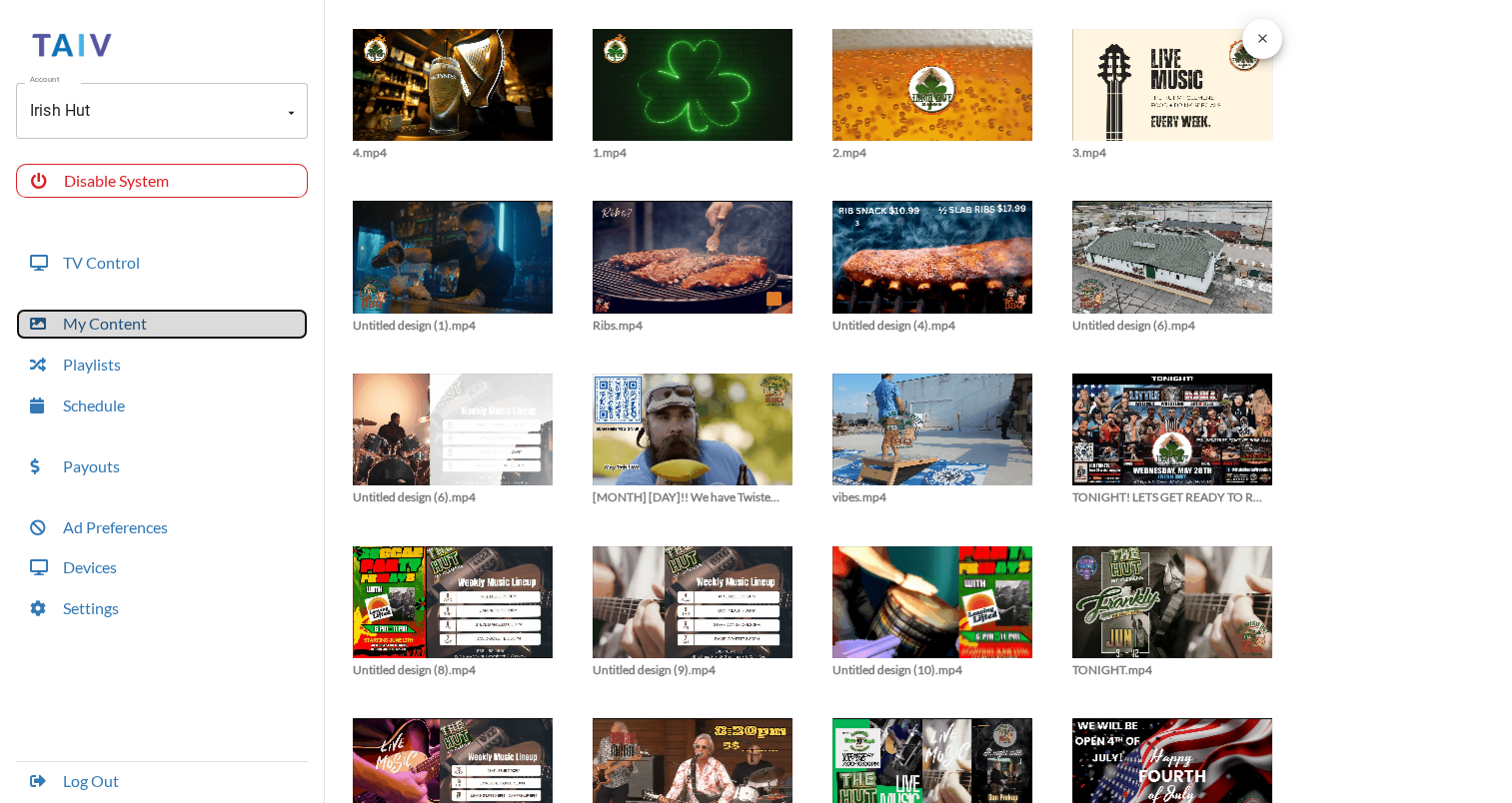 scroll, scrollTop: 0, scrollLeft: 0, axis: both 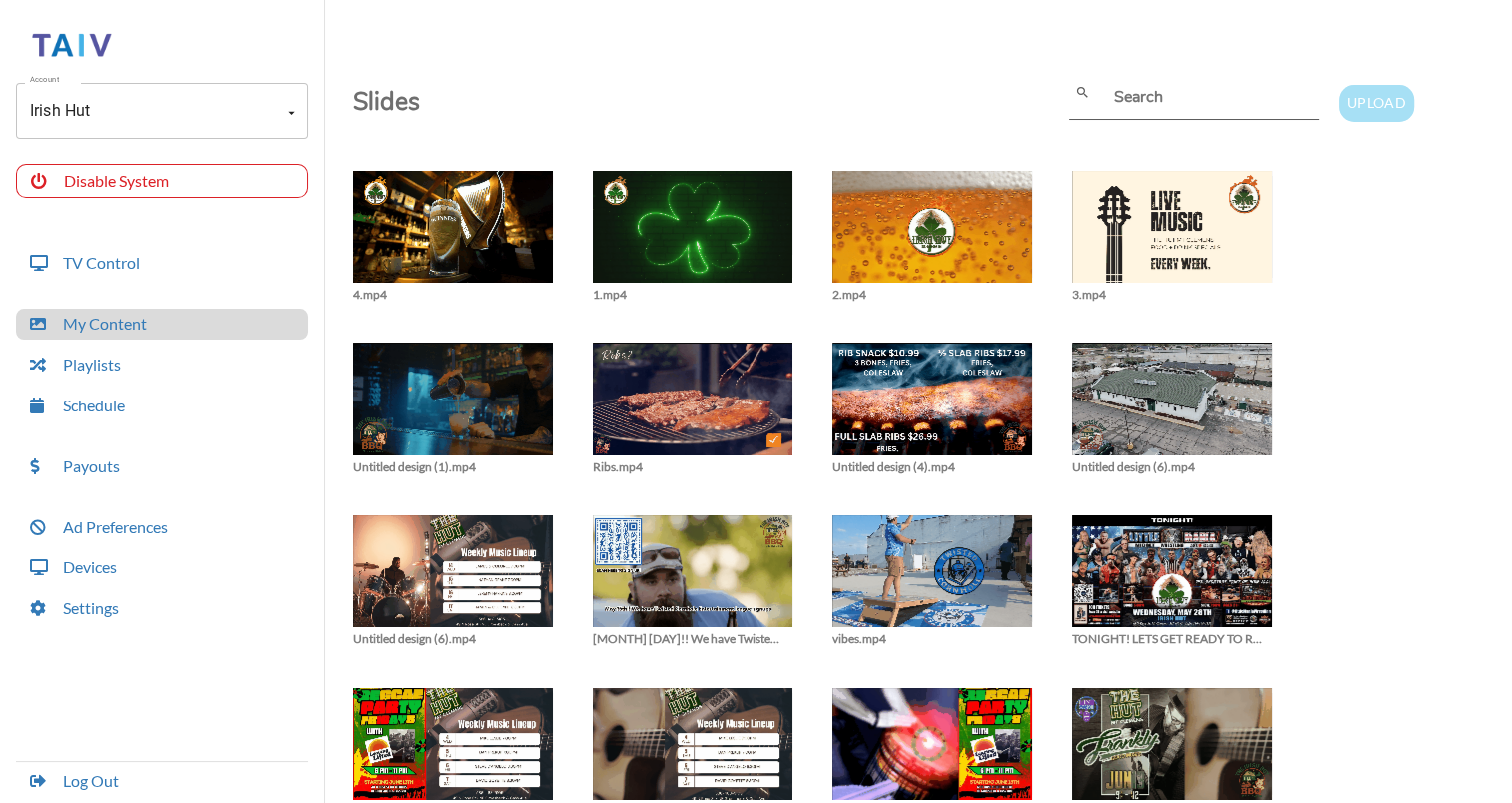 click on "Upload" at bounding box center [1376, 103] 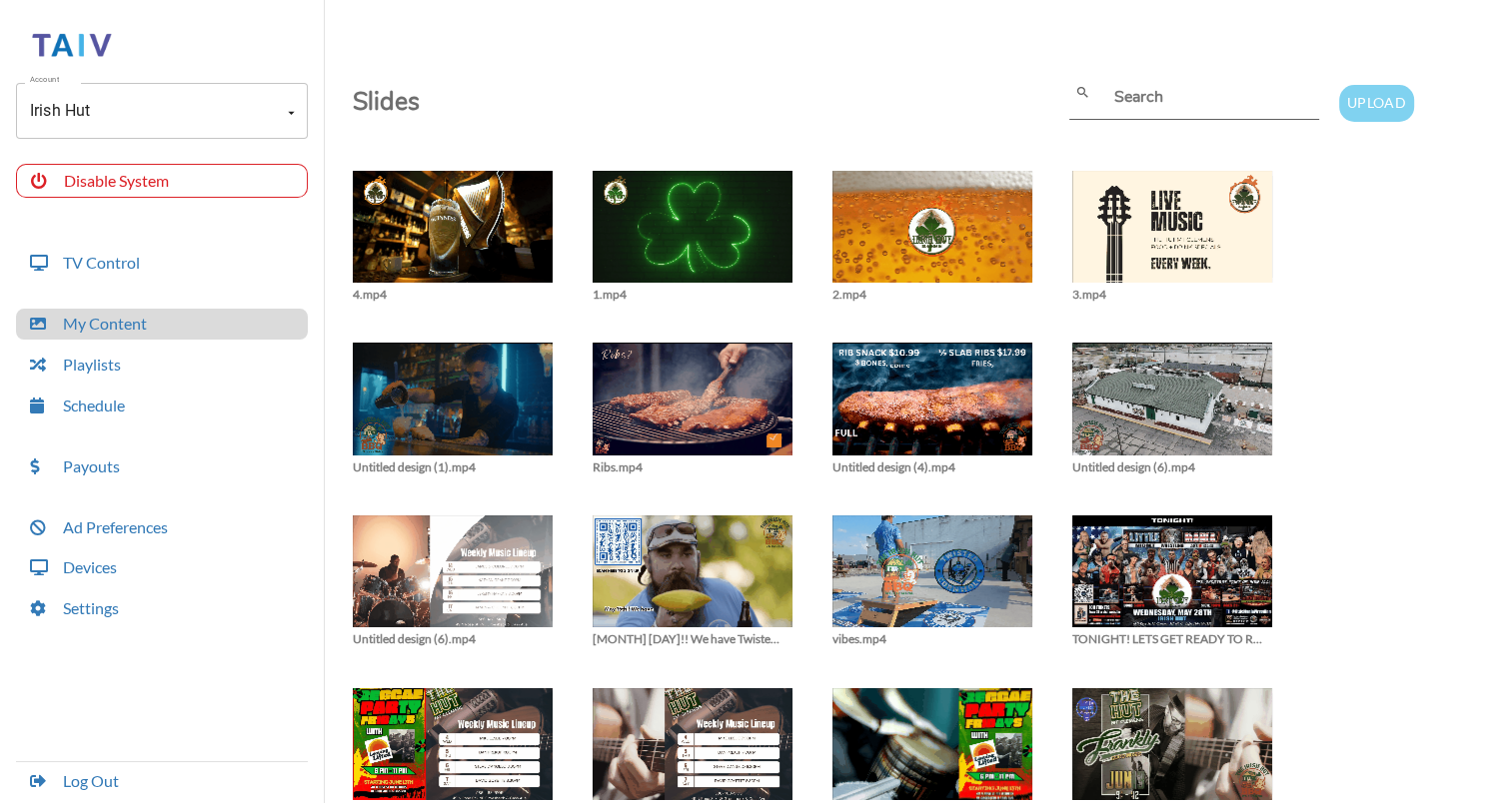 type on "C:\fakepath\Untitled design (17).mp4" 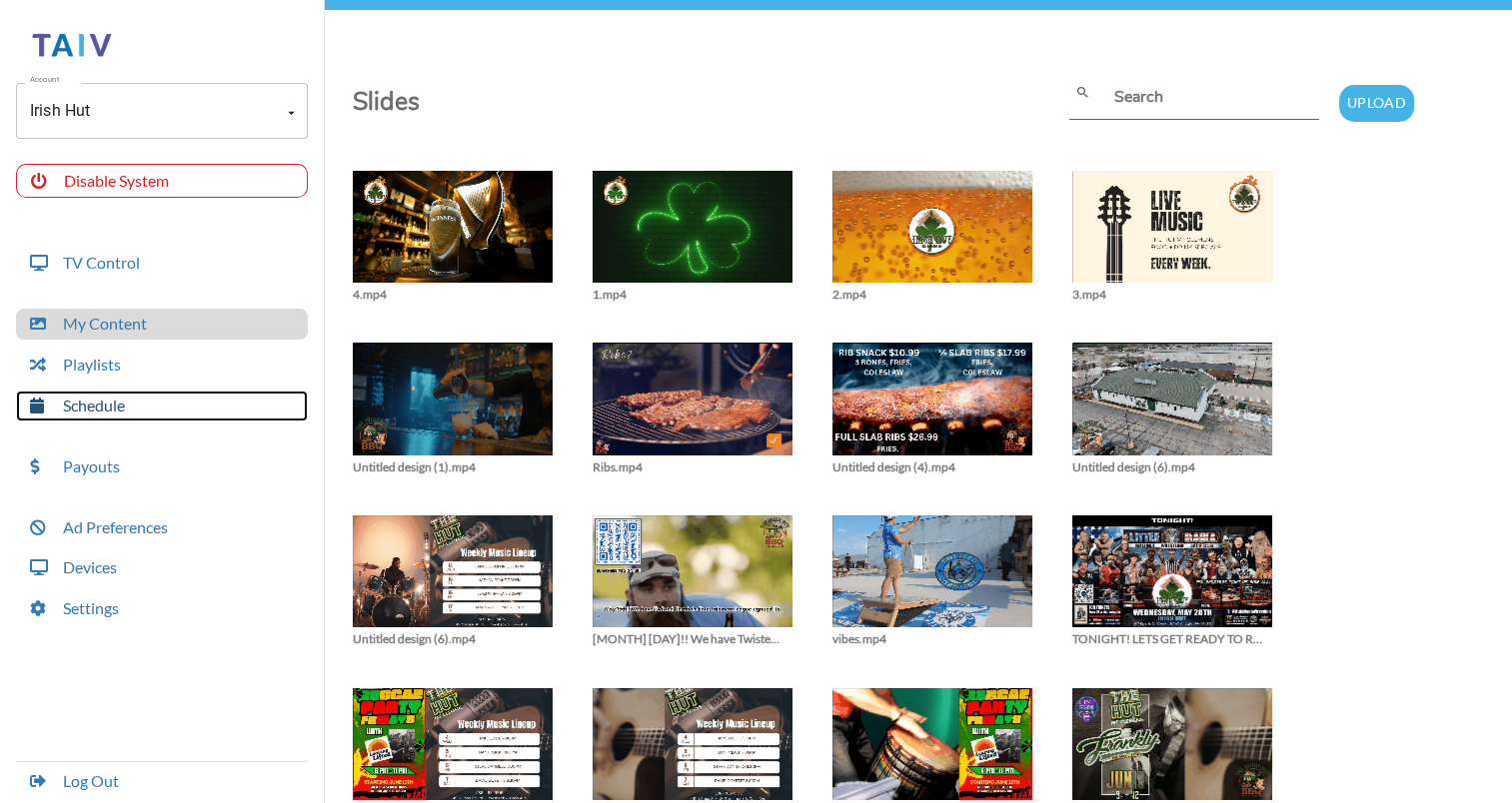 click on "Schedule" at bounding box center (162, 405) 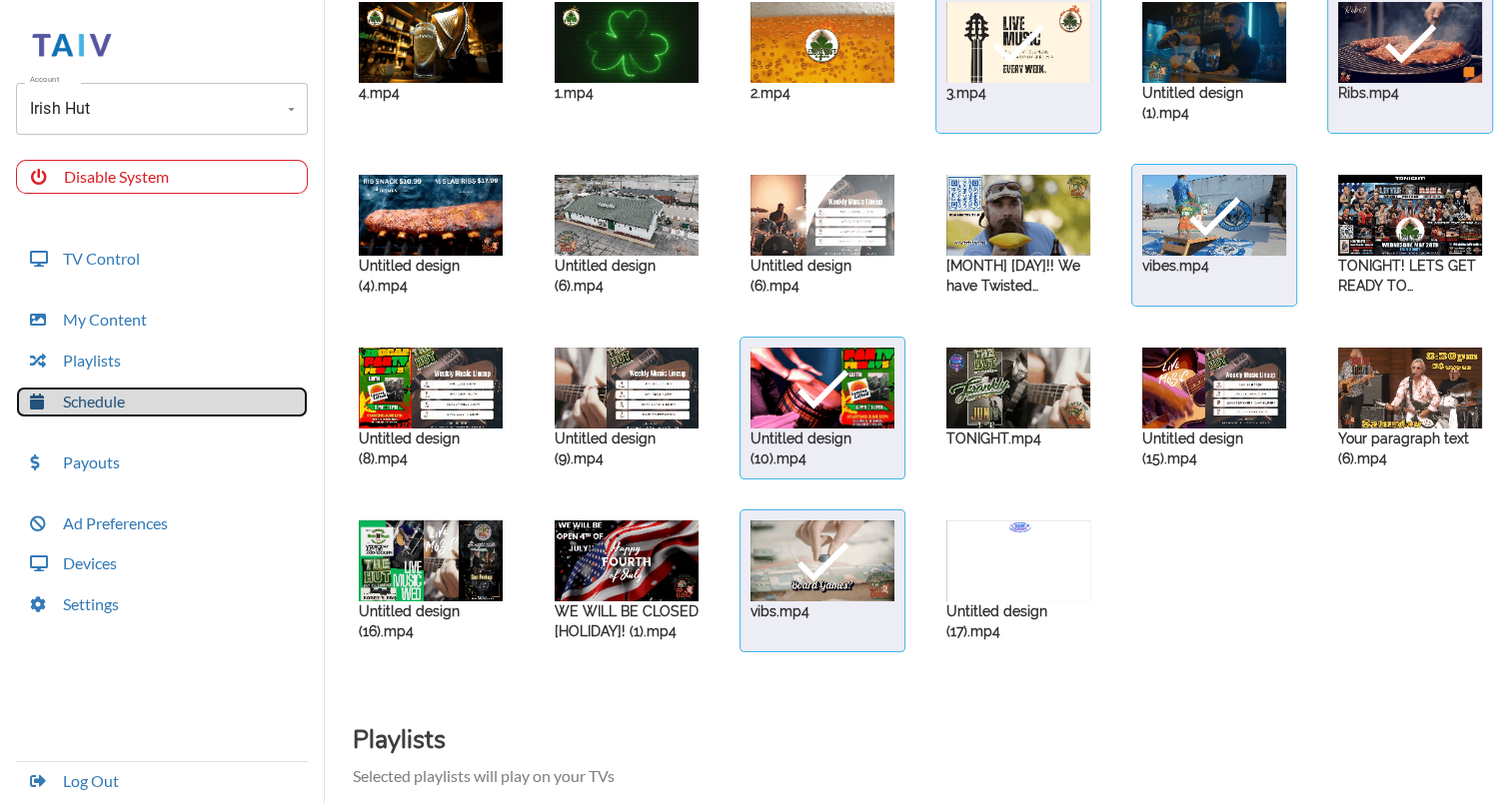 scroll, scrollTop: 220, scrollLeft: 0, axis: vertical 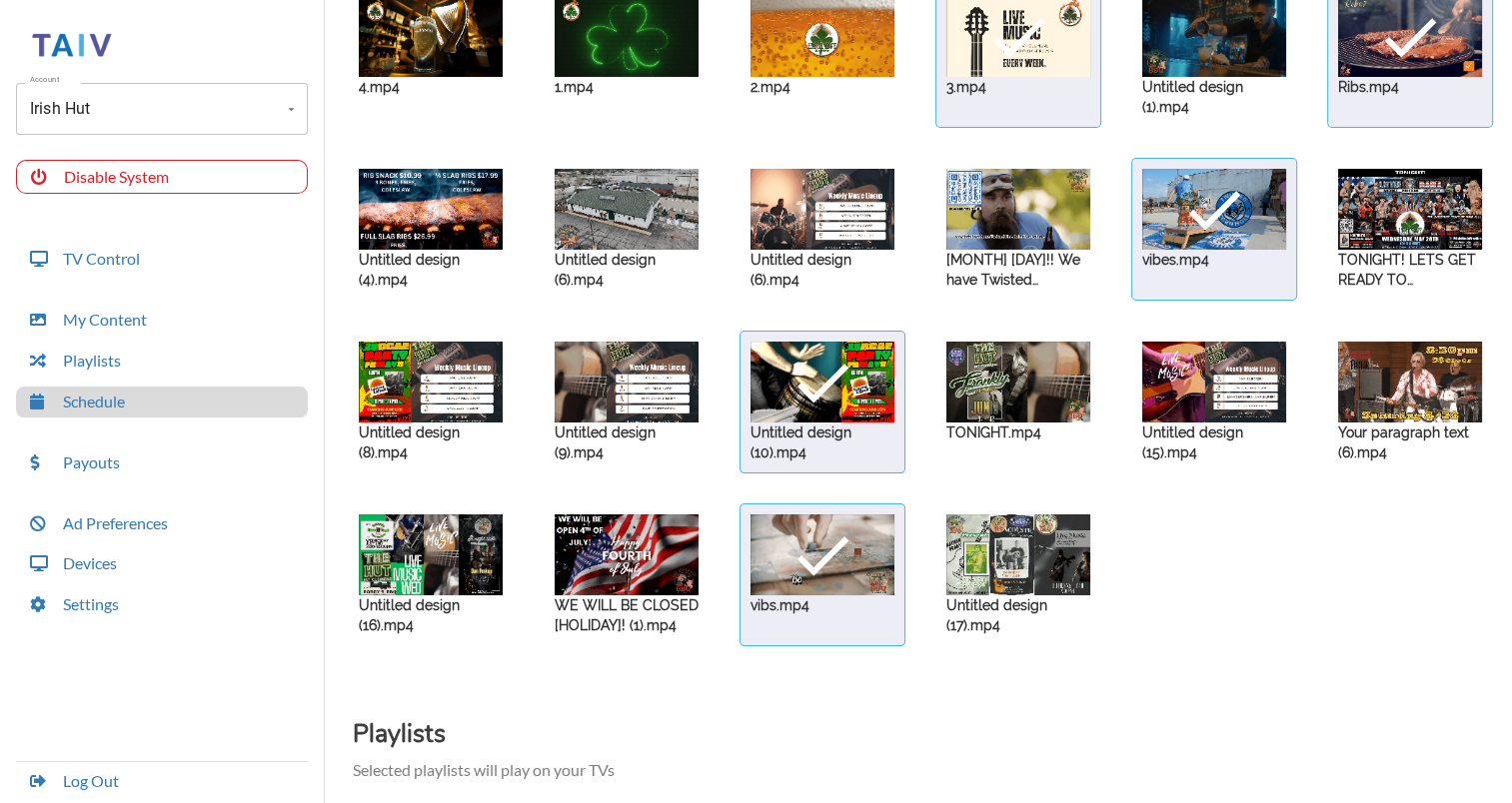 click at bounding box center [431, 36] 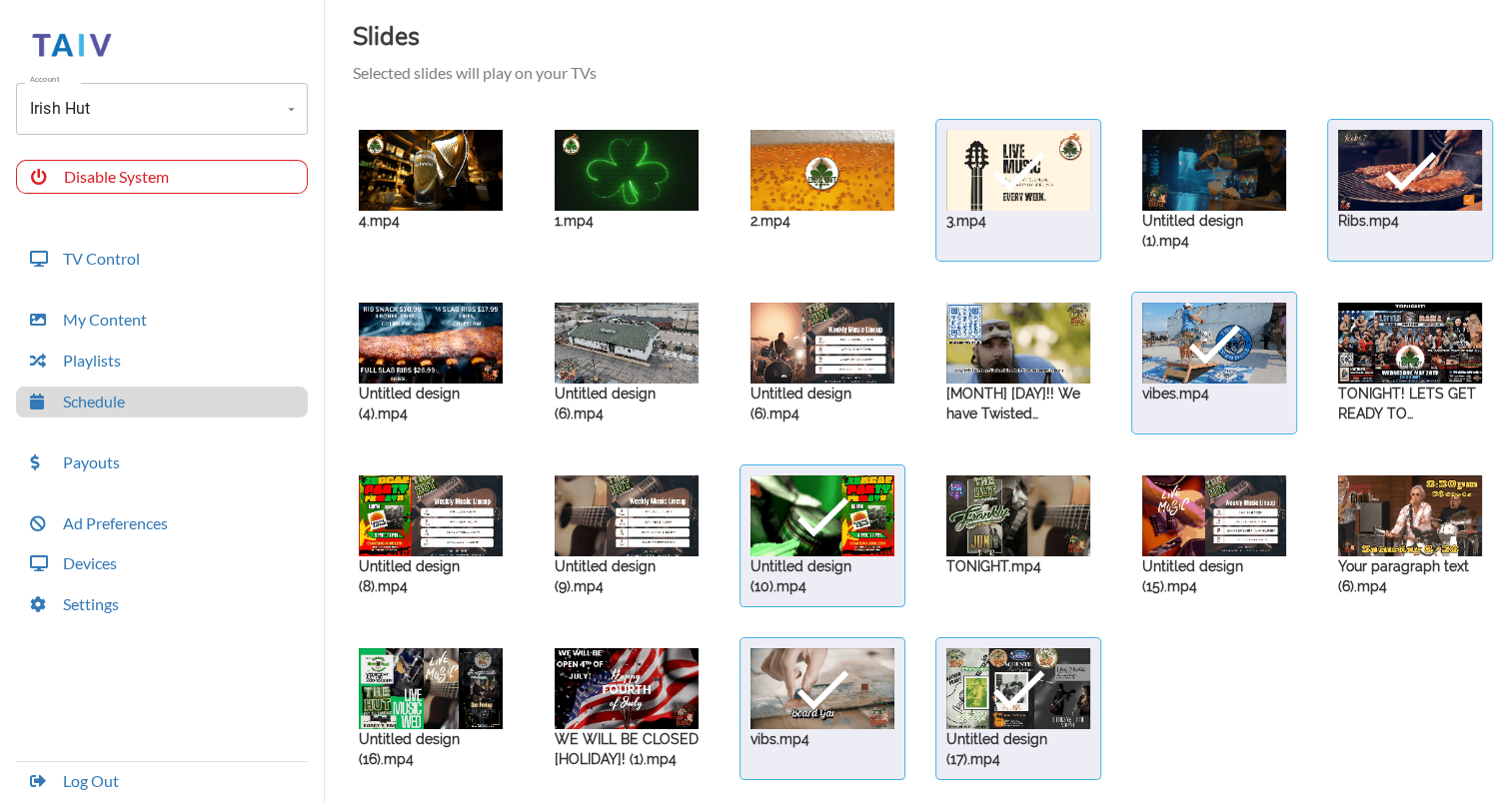 scroll, scrollTop: 84, scrollLeft: 0, axis: vertical 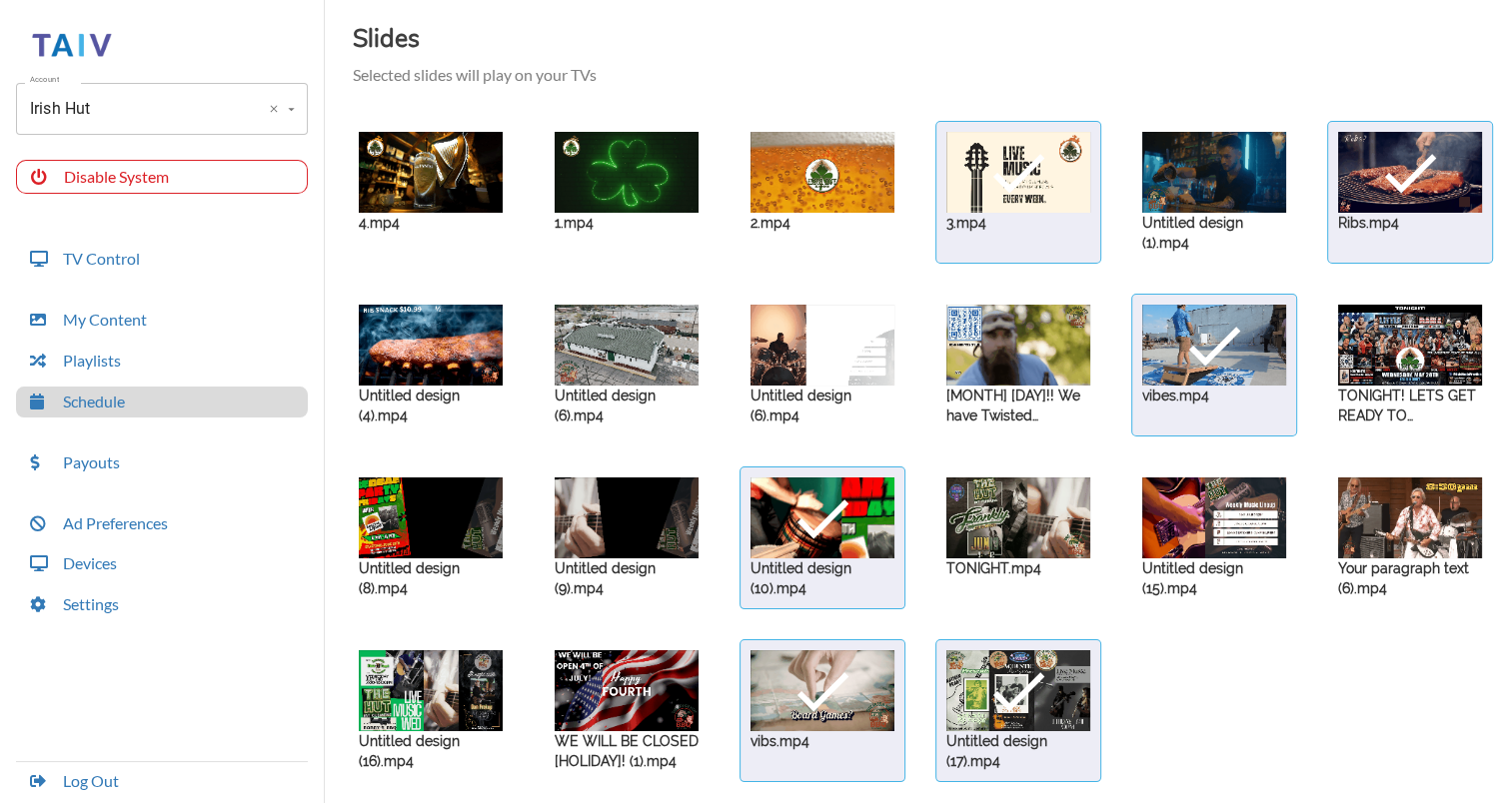 click at bounding box center [291, 109] 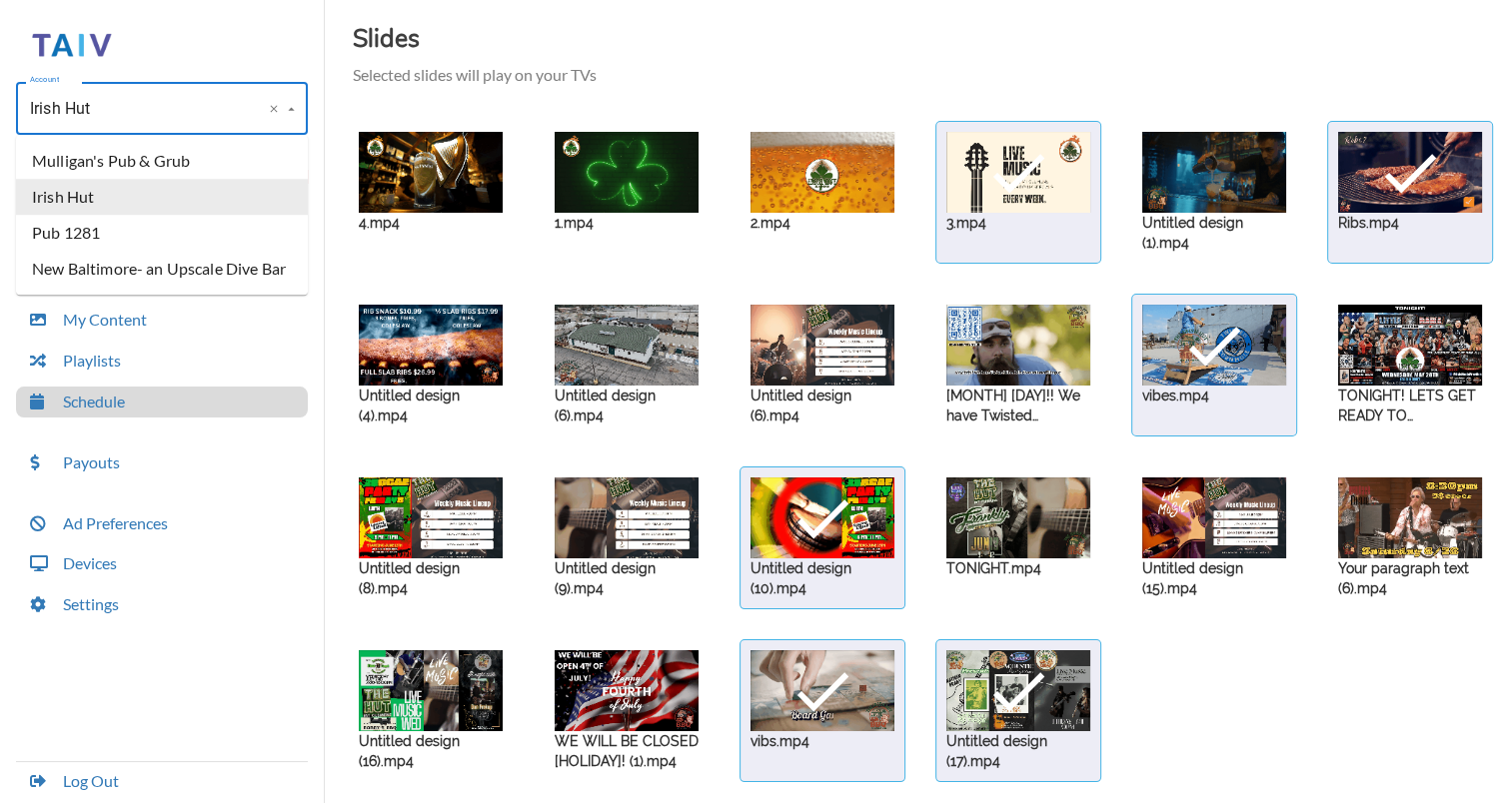 click on "Irish Hut" at bounding box center (162, 197) 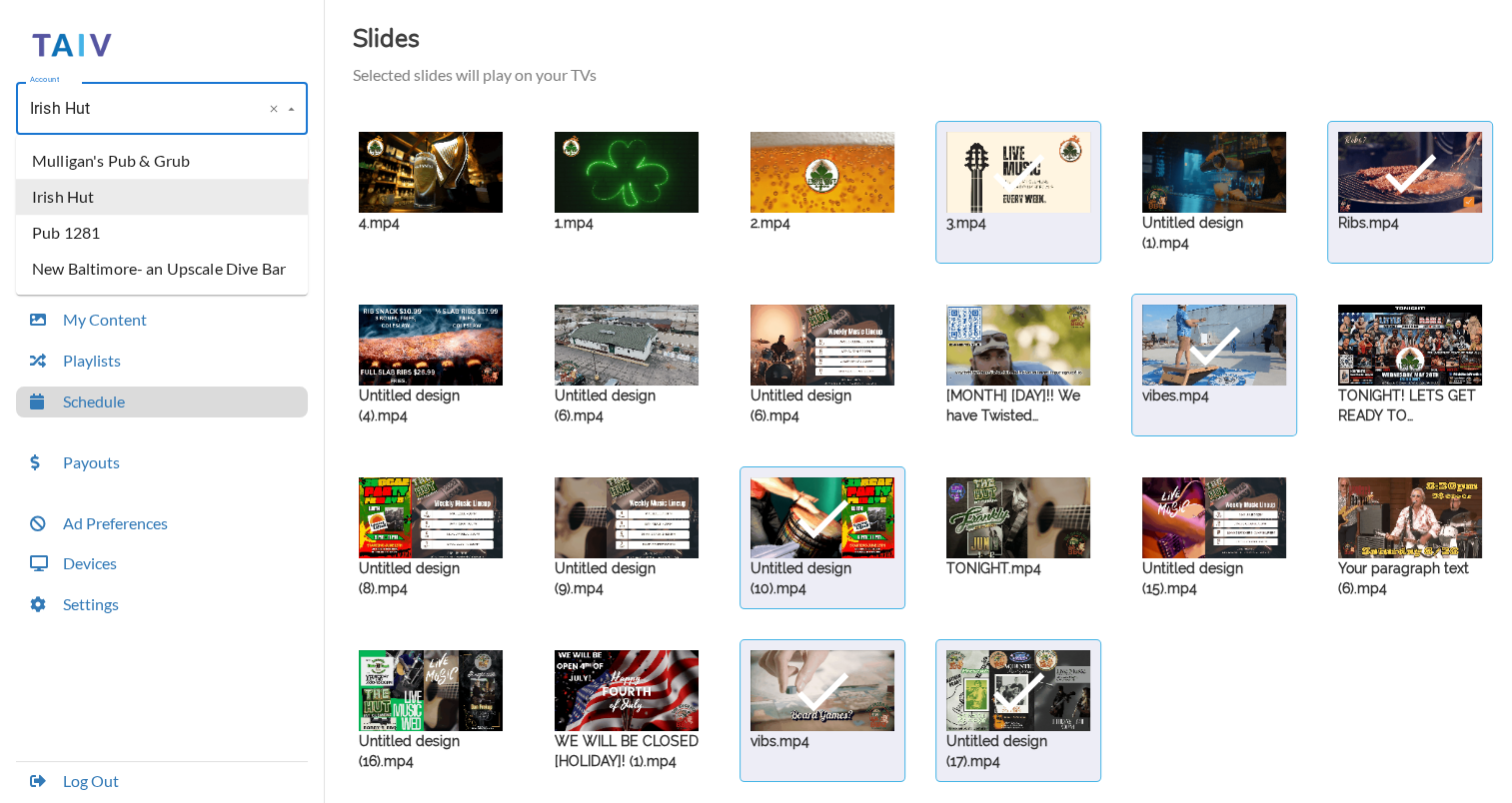 scroll, scrollTop: 0, scrollLeft: 0, axis: both 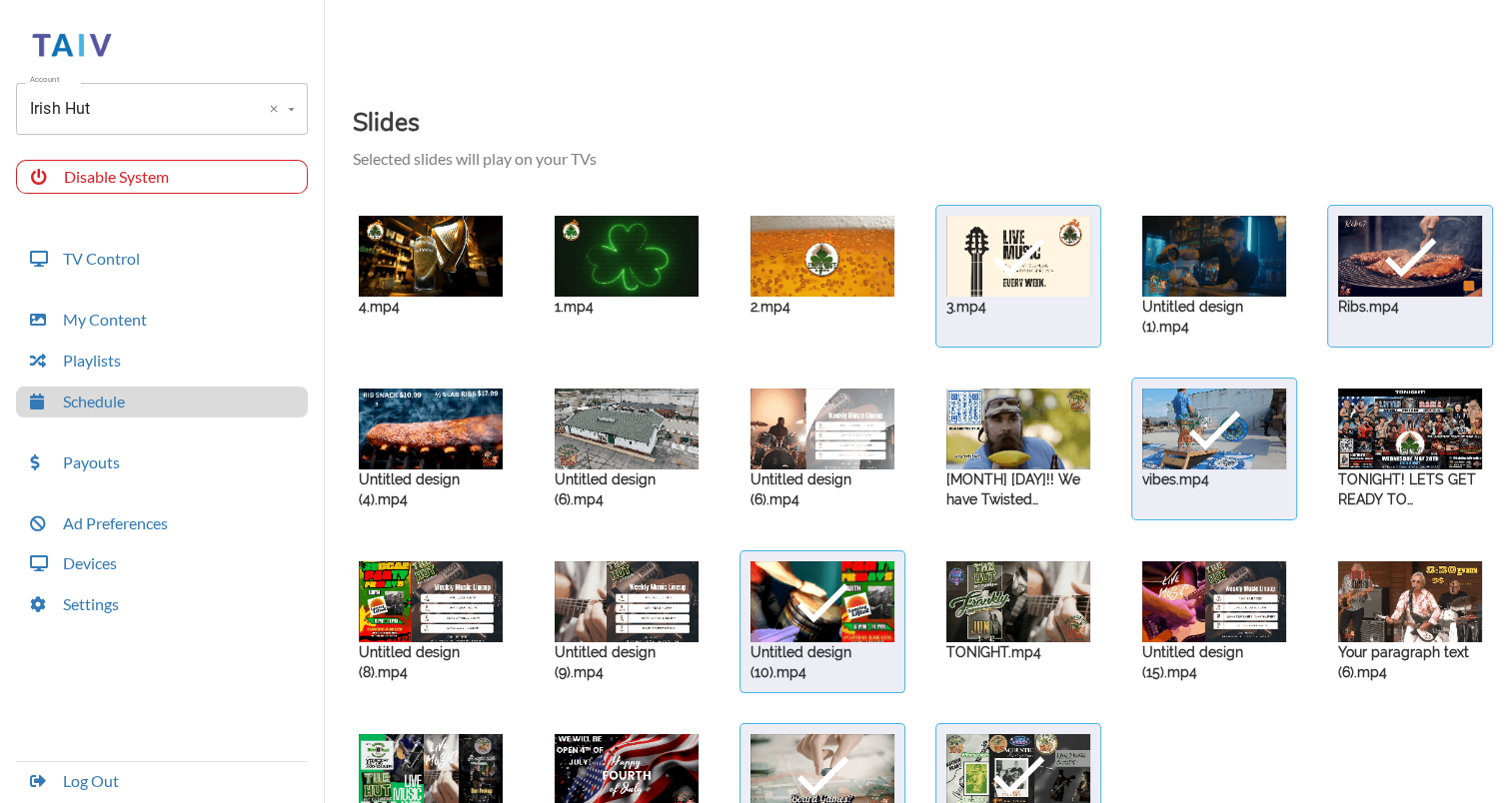click on "Irish Hut Account" at bounding box center (162, 109) 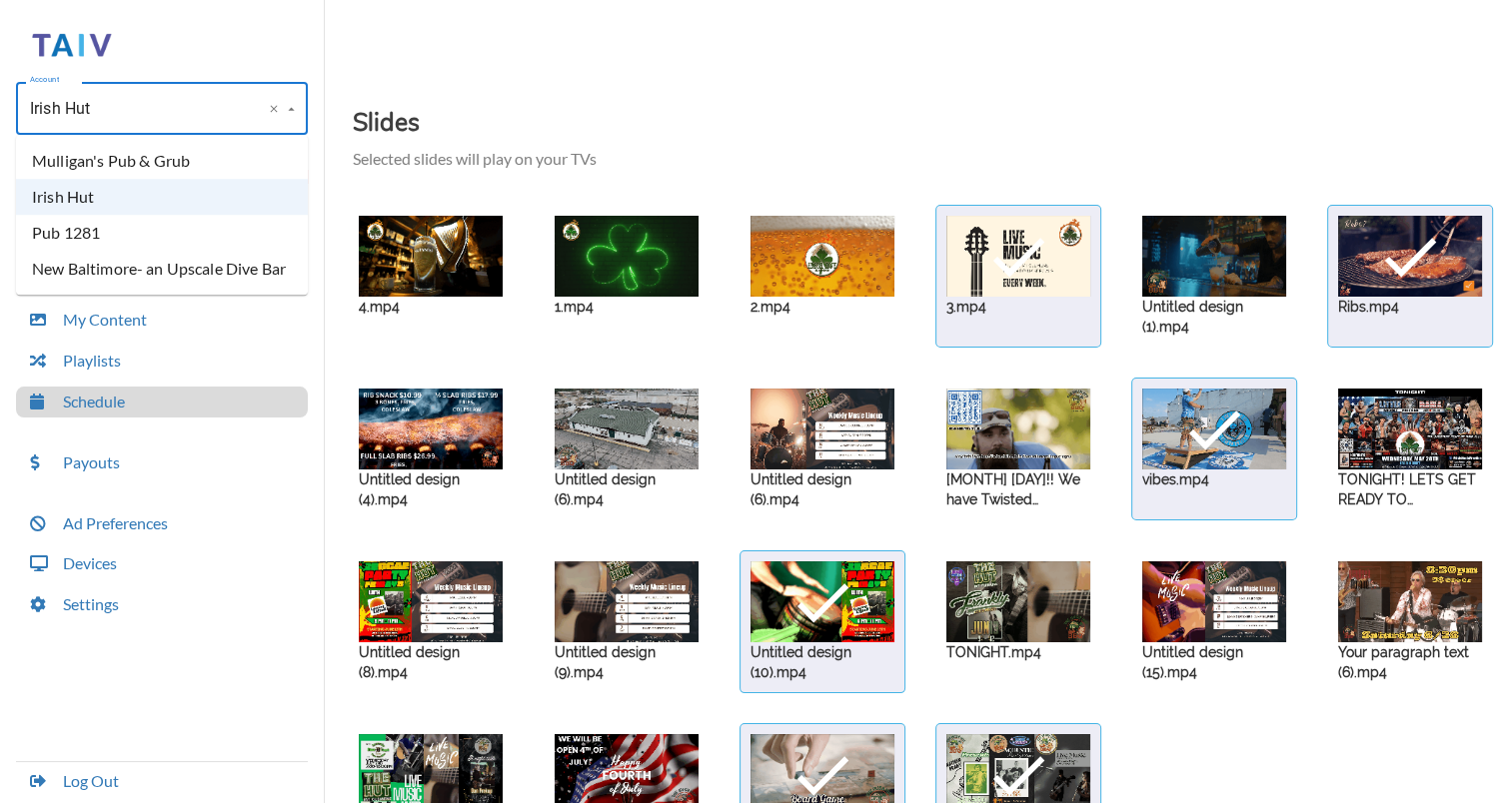 click on "Mulligan's Pub & Grub" at bounding box center [162, 161] 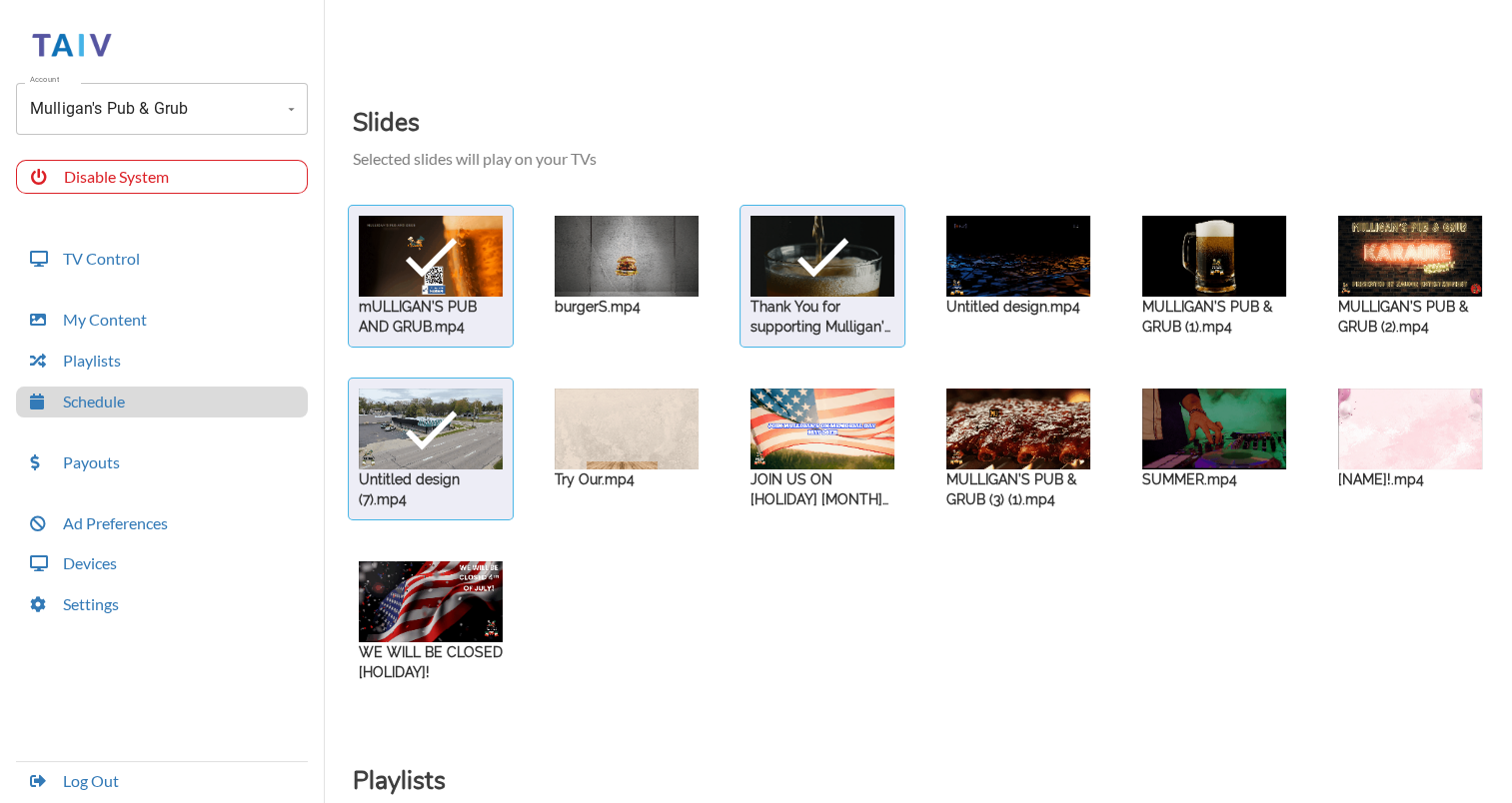click at bounding box center [431, 256] 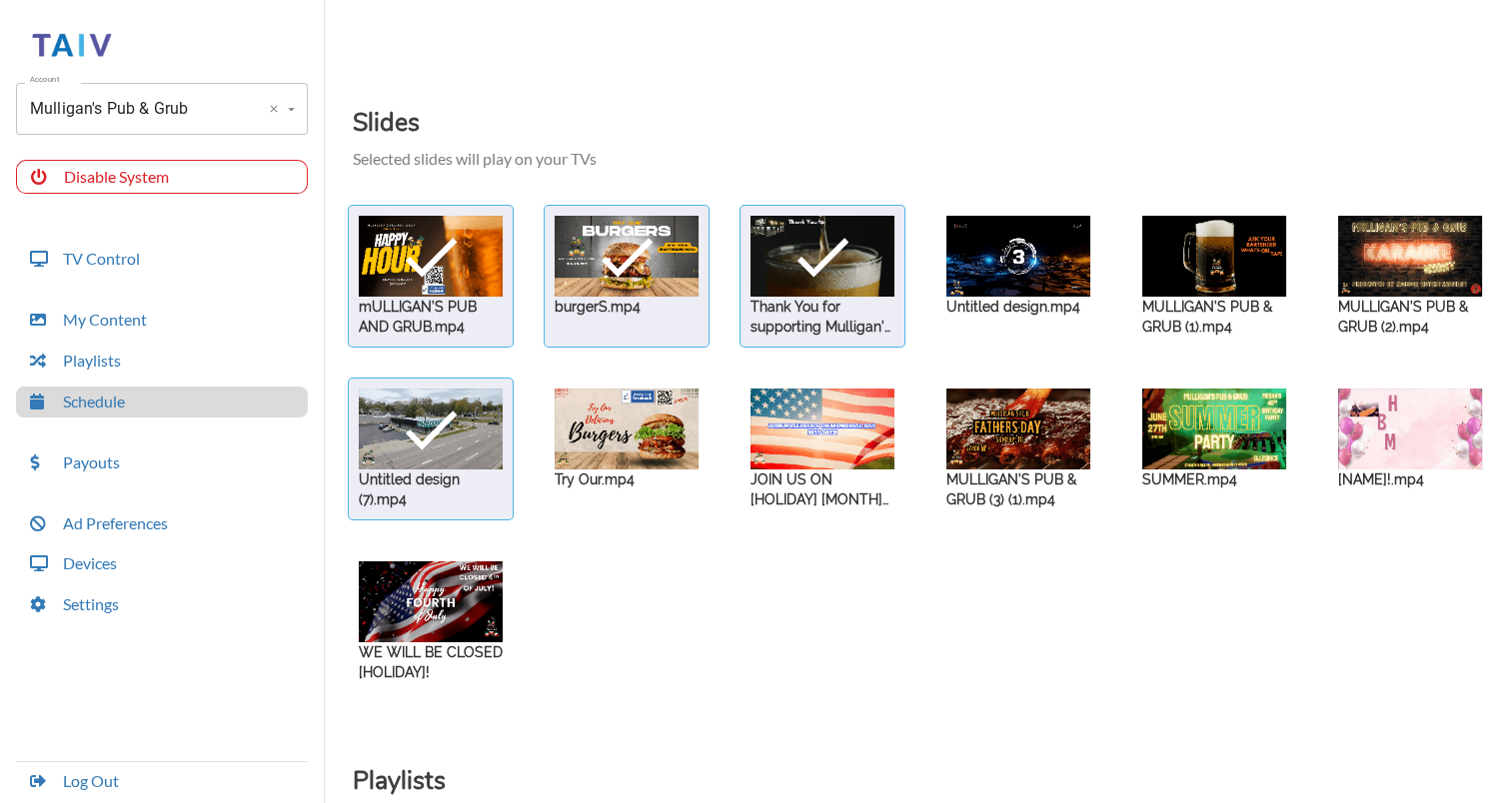 click at bounding box center [291, 109] 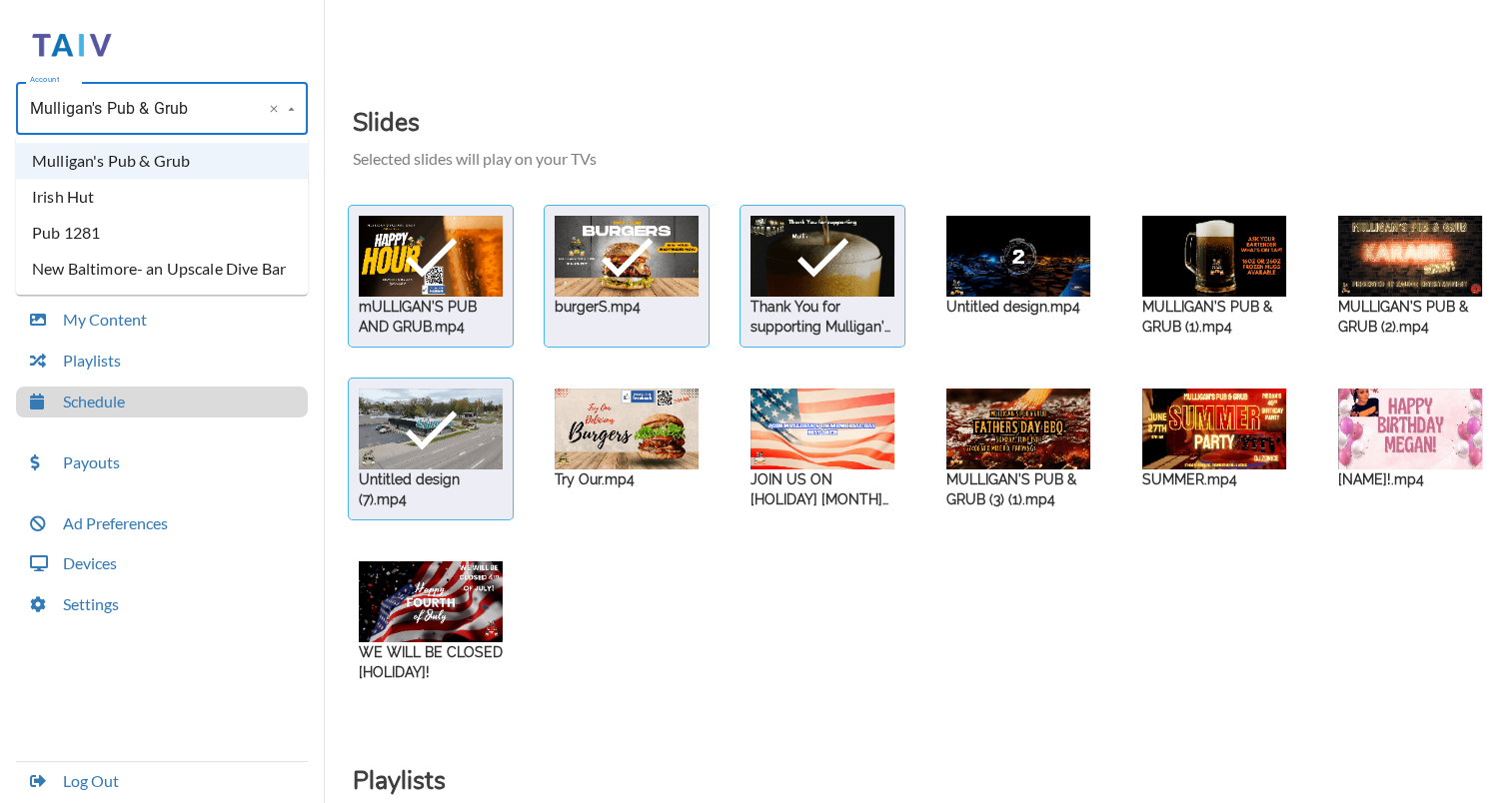 click on "Irish Hut" at bounding box center [162, 197] 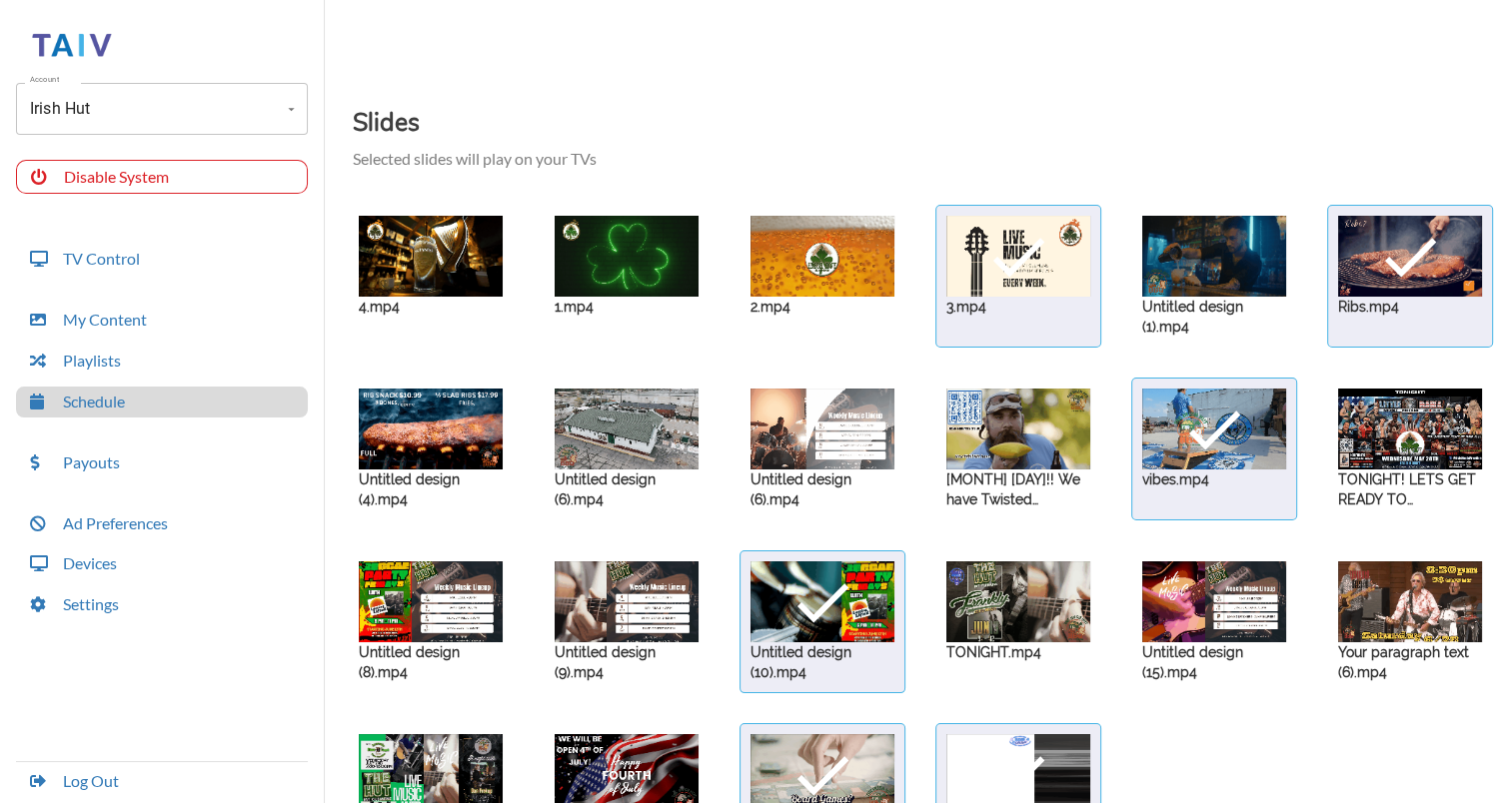 click at bounding box center [431, 256] 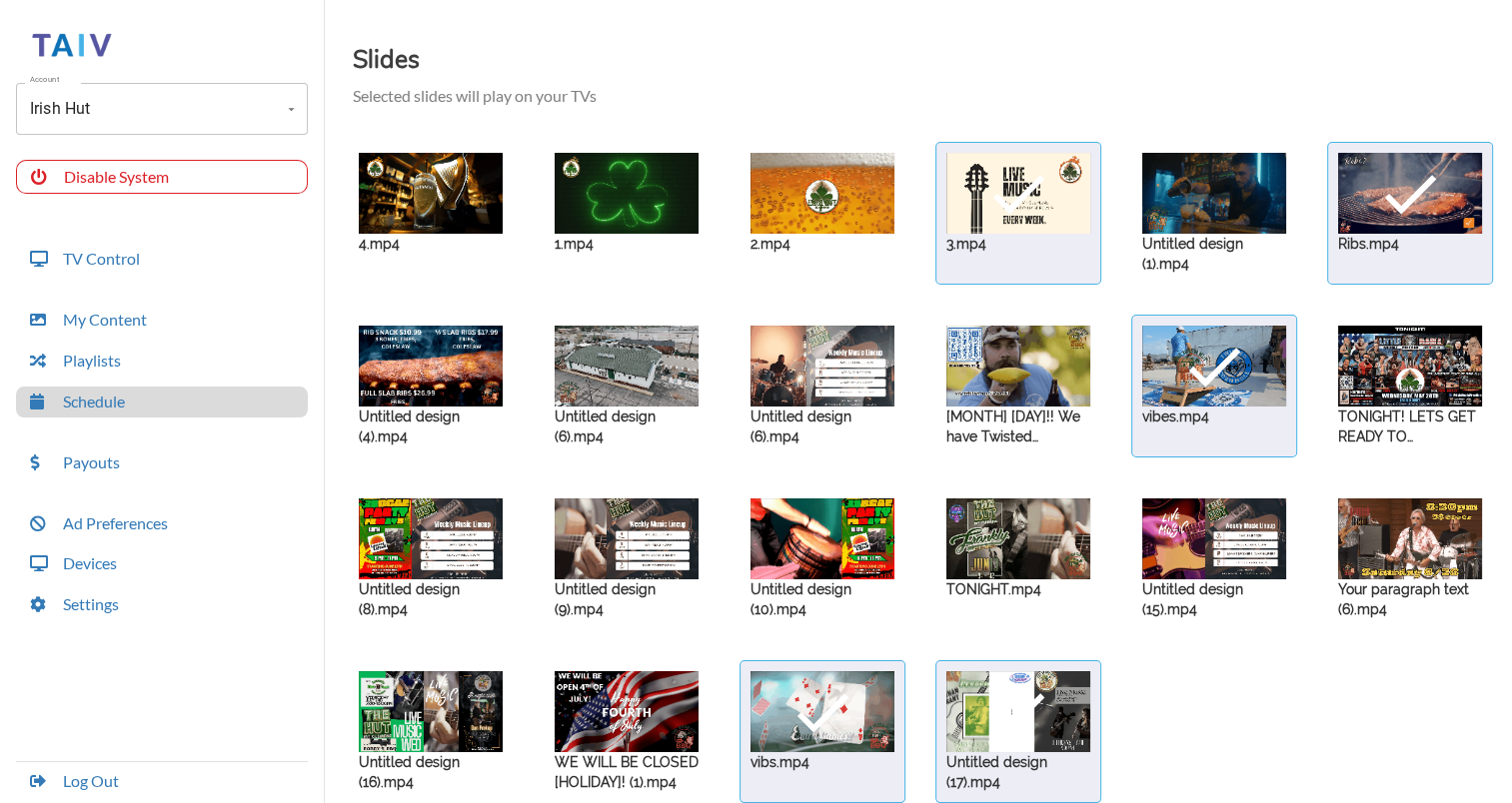 scroll, scrollTop: 64, scrollLeft: 0, axis: vertical 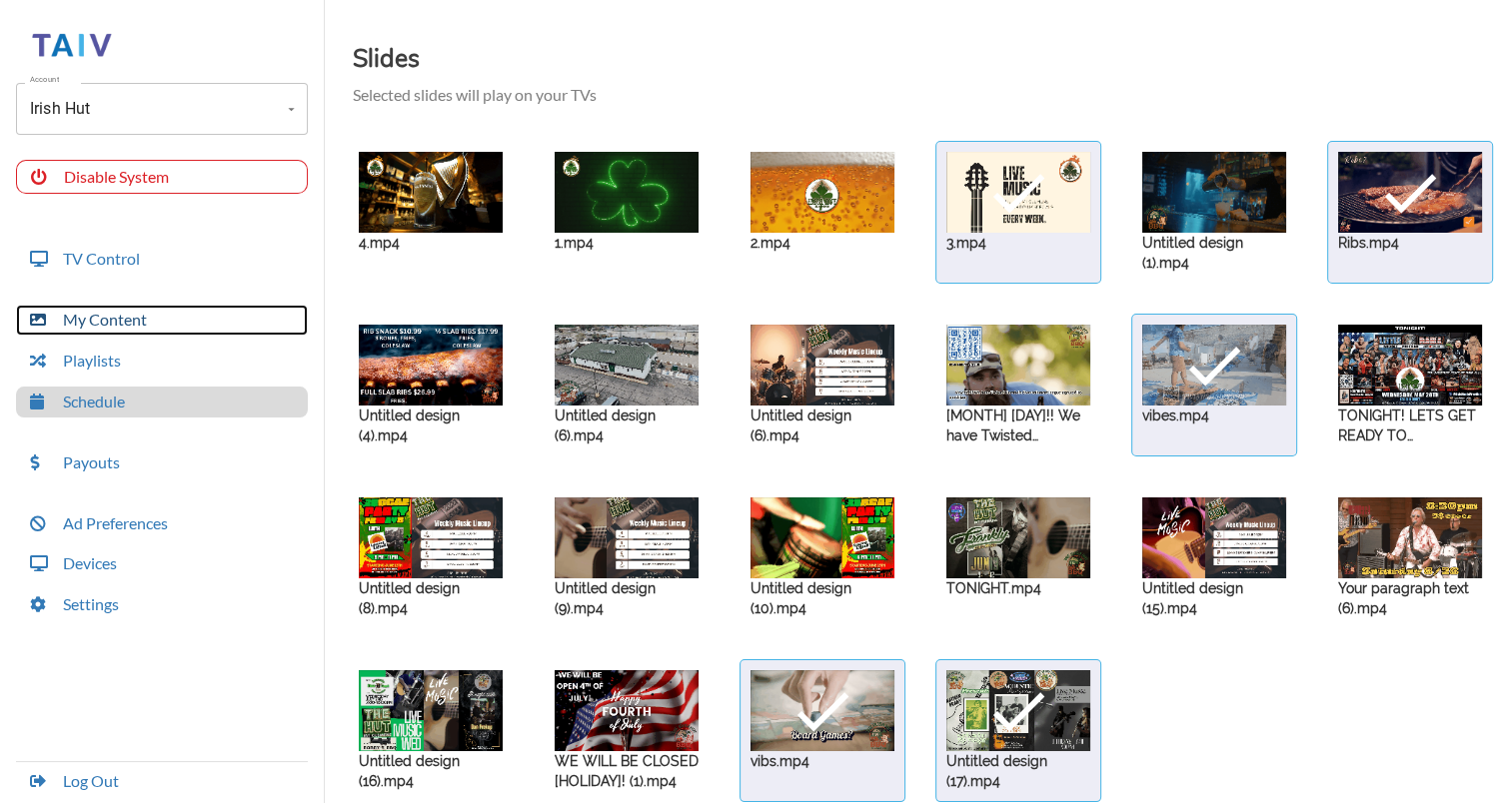 click on "My Content" at bounding box center (162, 320) 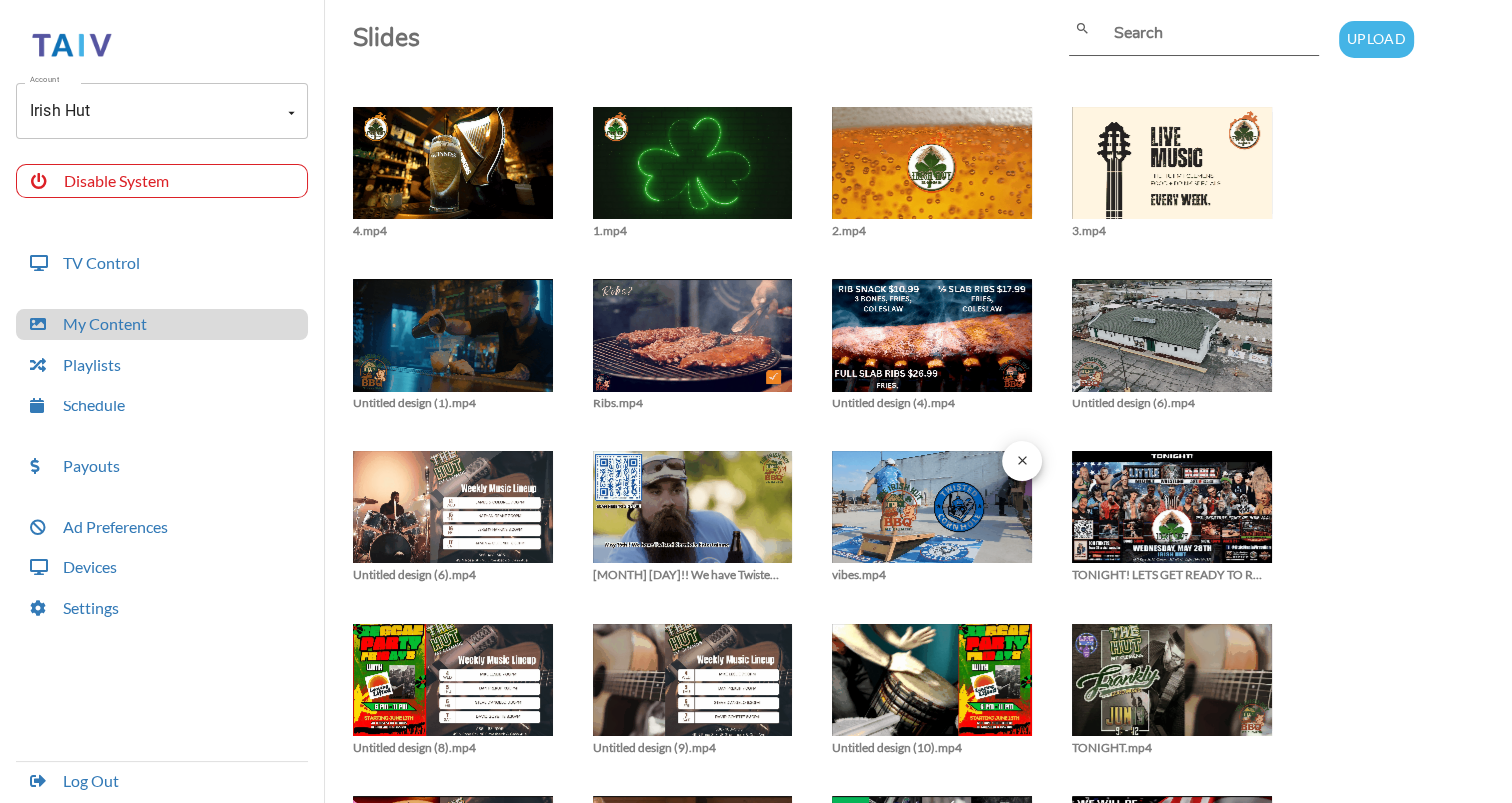 click at bounding box center (453, 173) 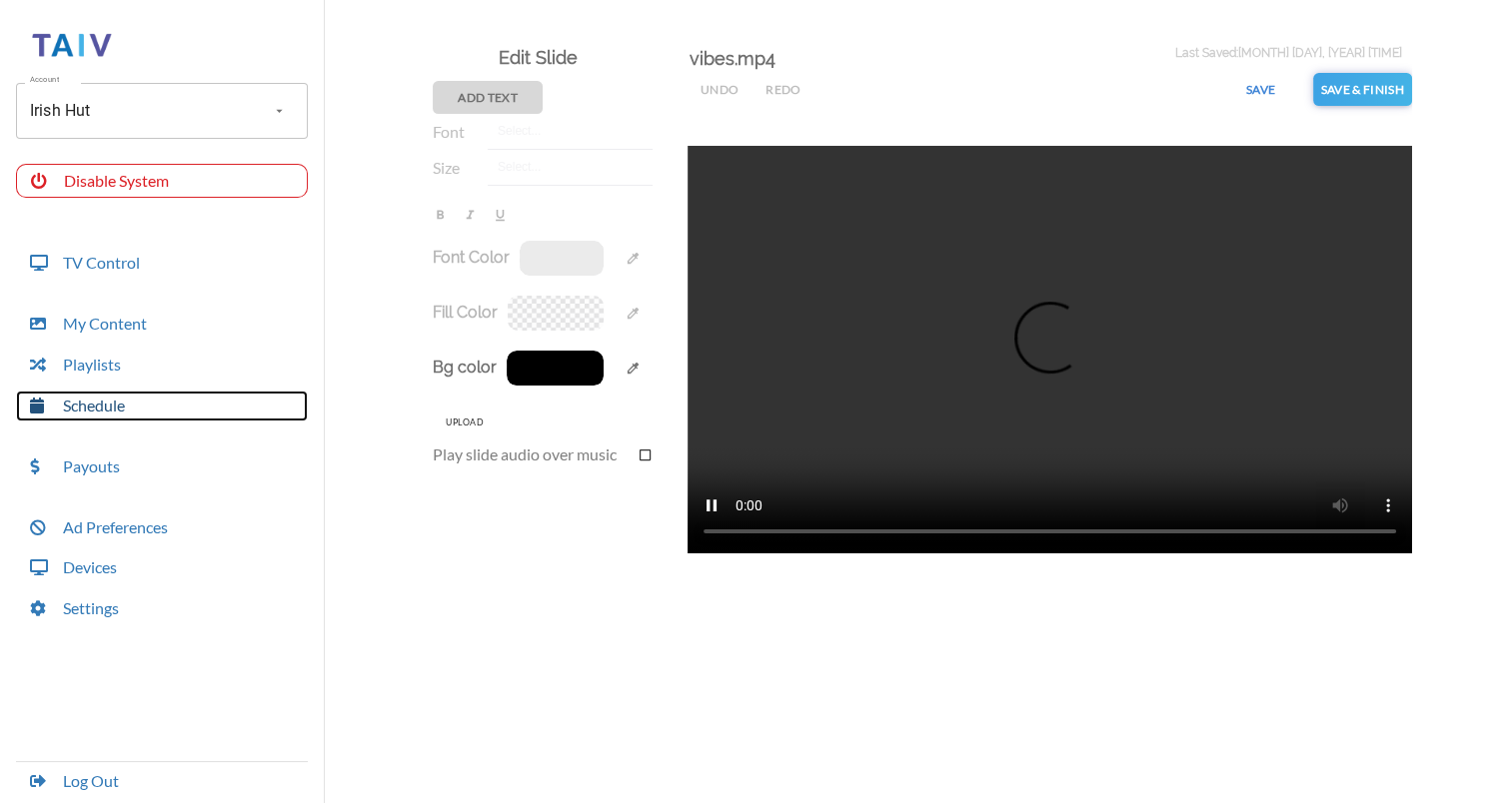 click on "Schedule" at bounding box center [162, 405] 